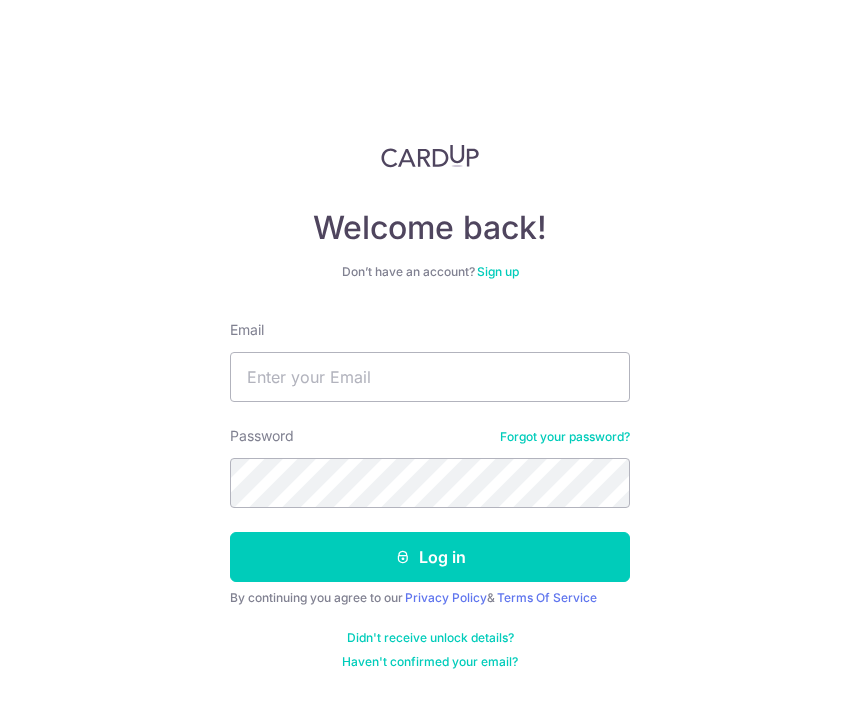 scroll, scrollTop: 200, scrollLeft: 0, axis: vertical 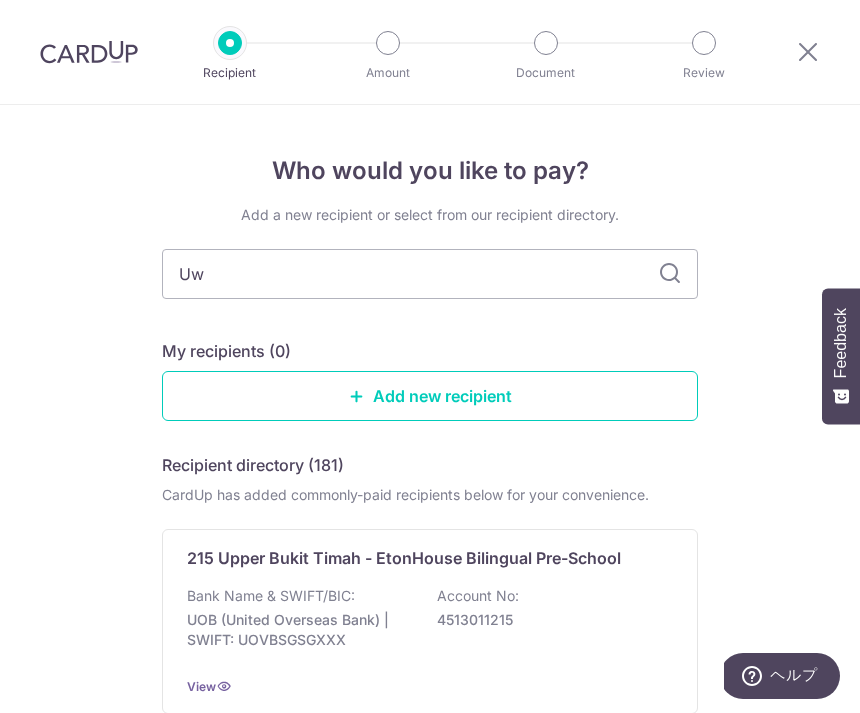 type on "Uwc" 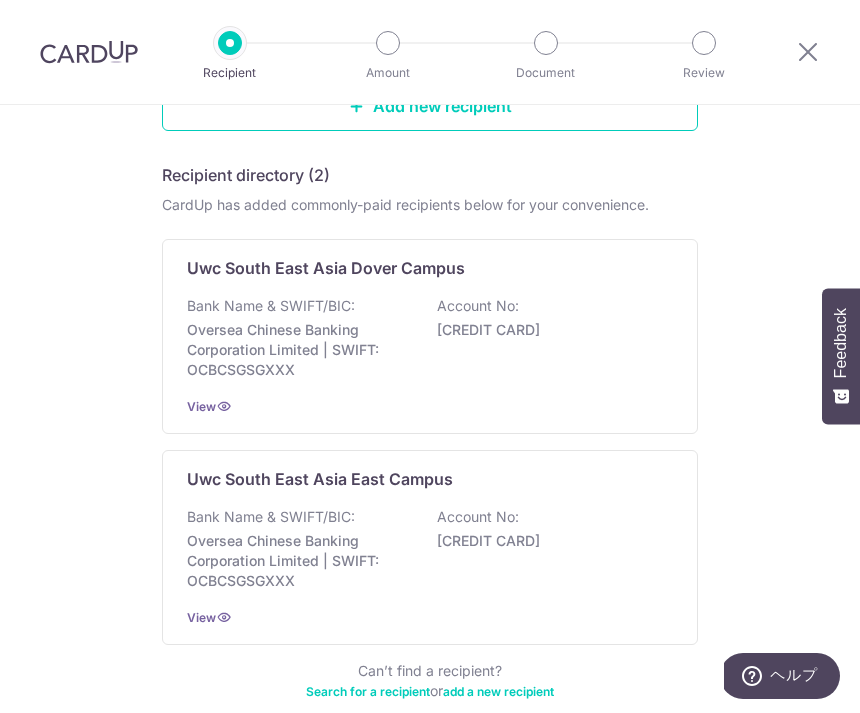 scroll, scrollTop: 304, scrollLeft: 0, axis: vertical 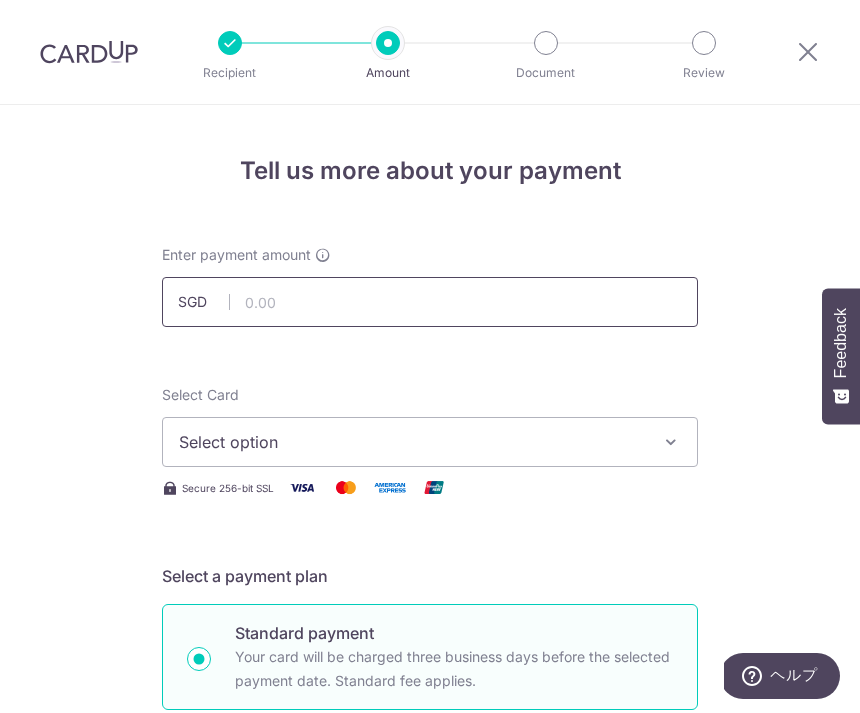 click at bounding box center (430, 302) 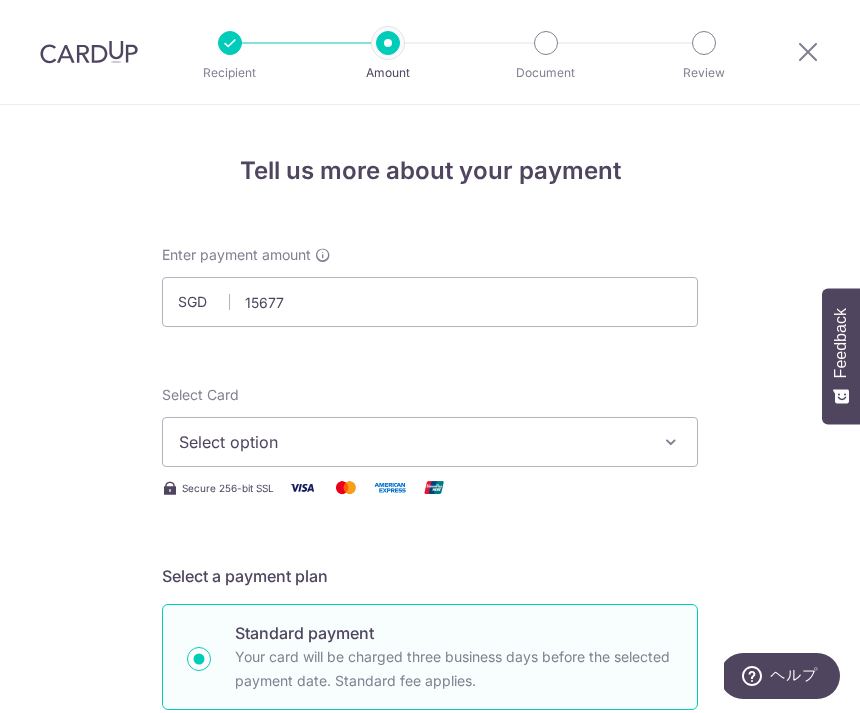 click on "Select option" at bounding box center [430, 442] 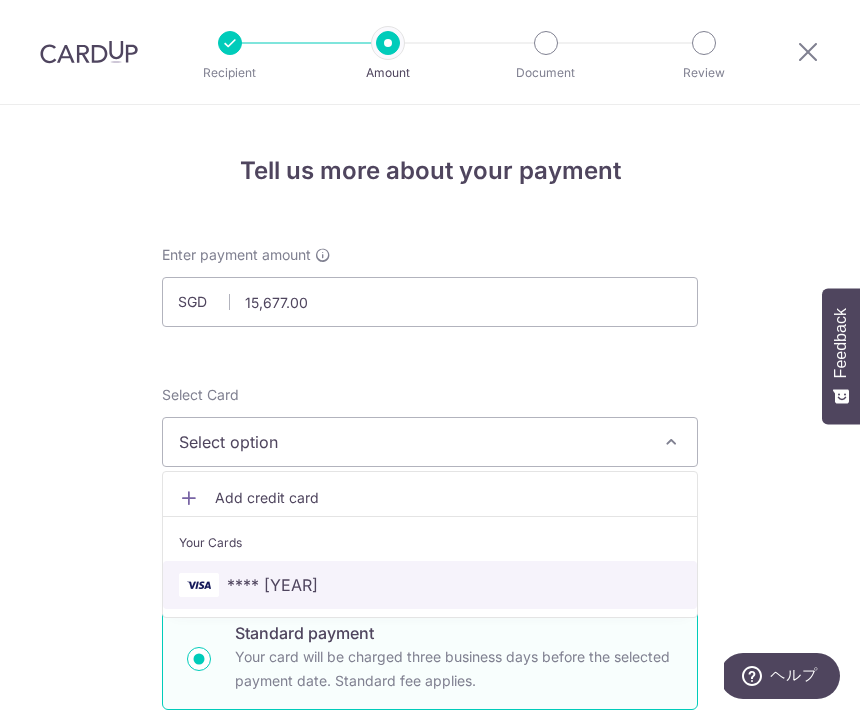 click on "**** [YEAR]" at bounding box center (272, 585) 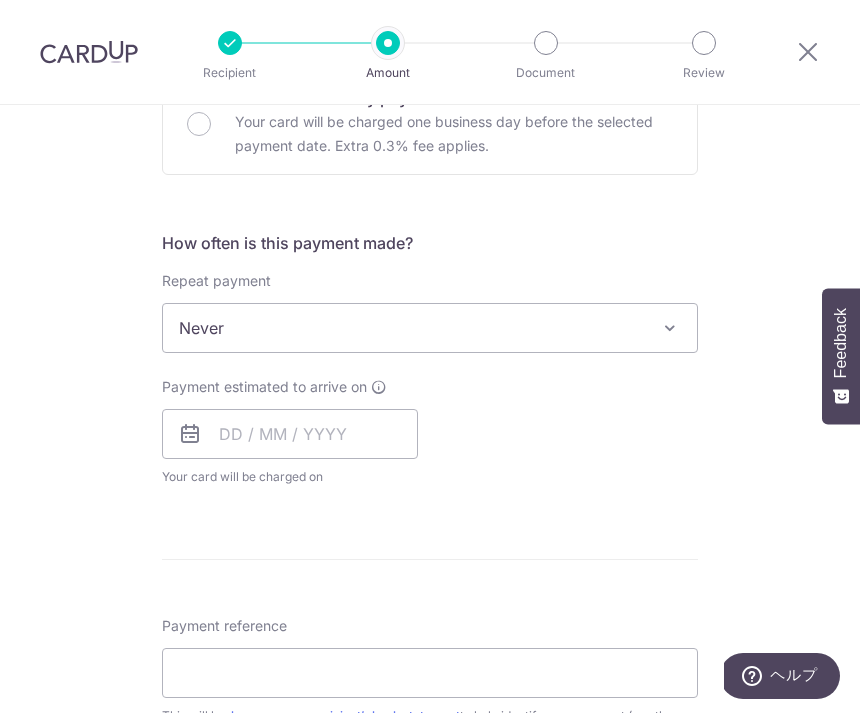scroll, scrollTop: 656, scrollLeft: 0, axis: vertical 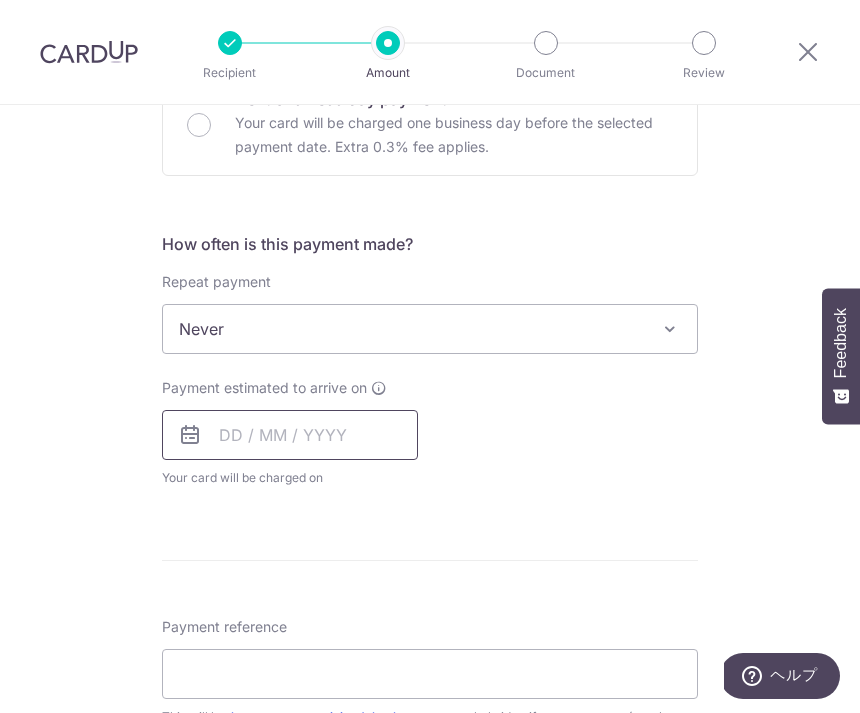 click at bounding box center (290, 435) 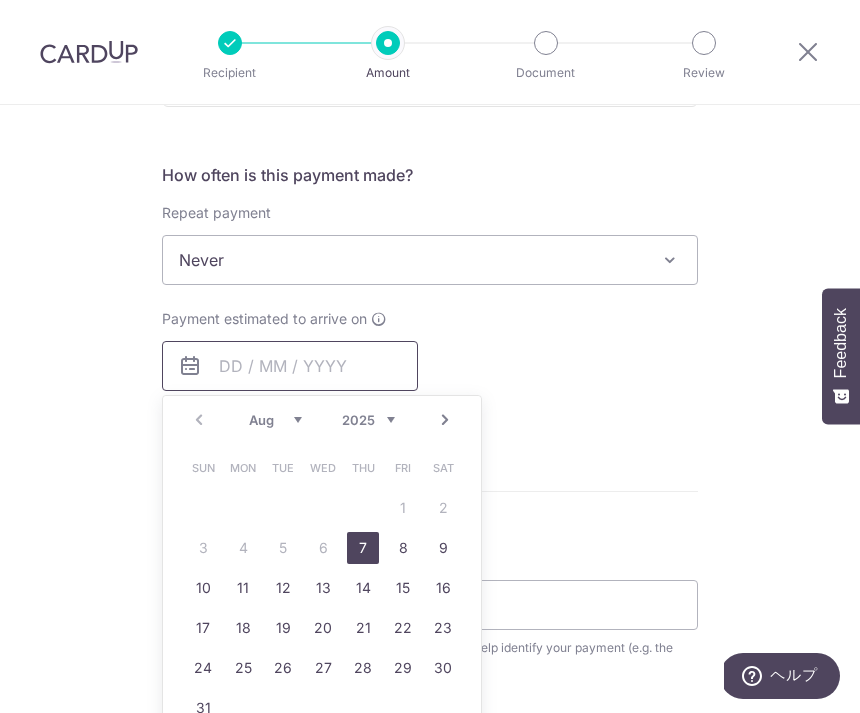 scroll, scrollTop: 737, scrollLeft: 0, axis: vertical 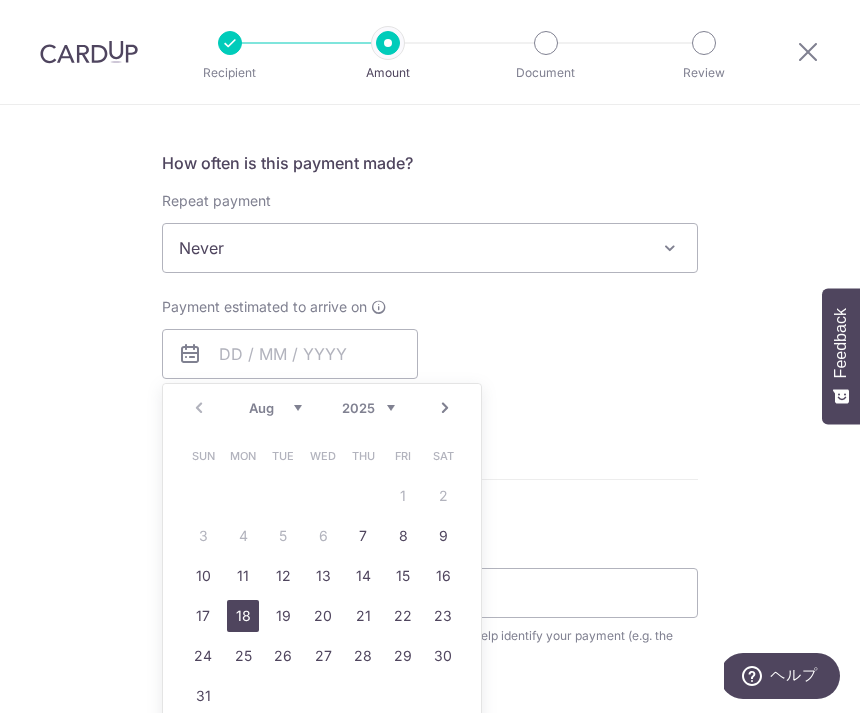 click on "18" at bounding box center (243, 616) 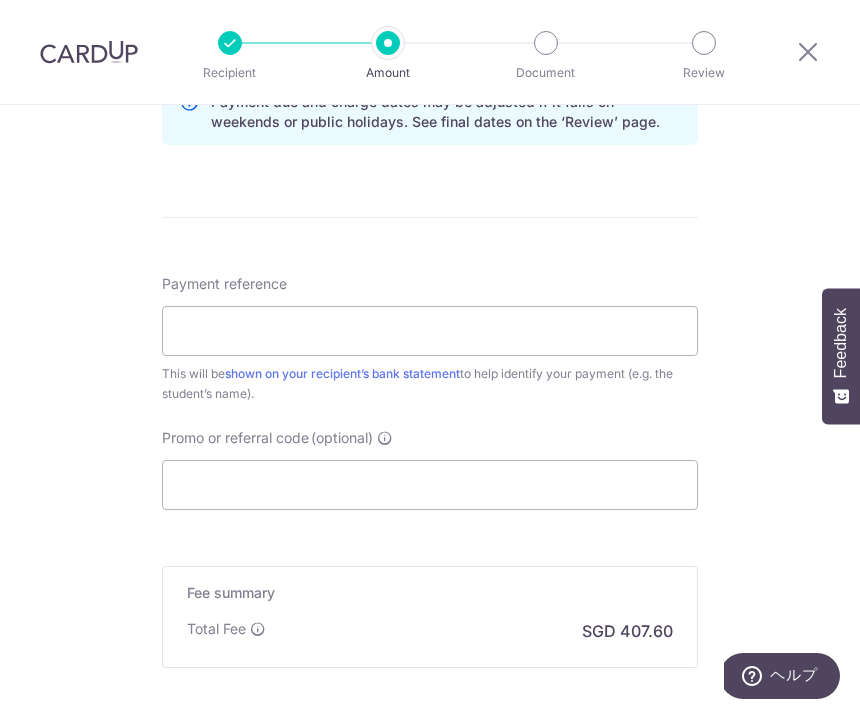 scroll, scrollTop: 1082, scrollLeft: 0, axis: vertical 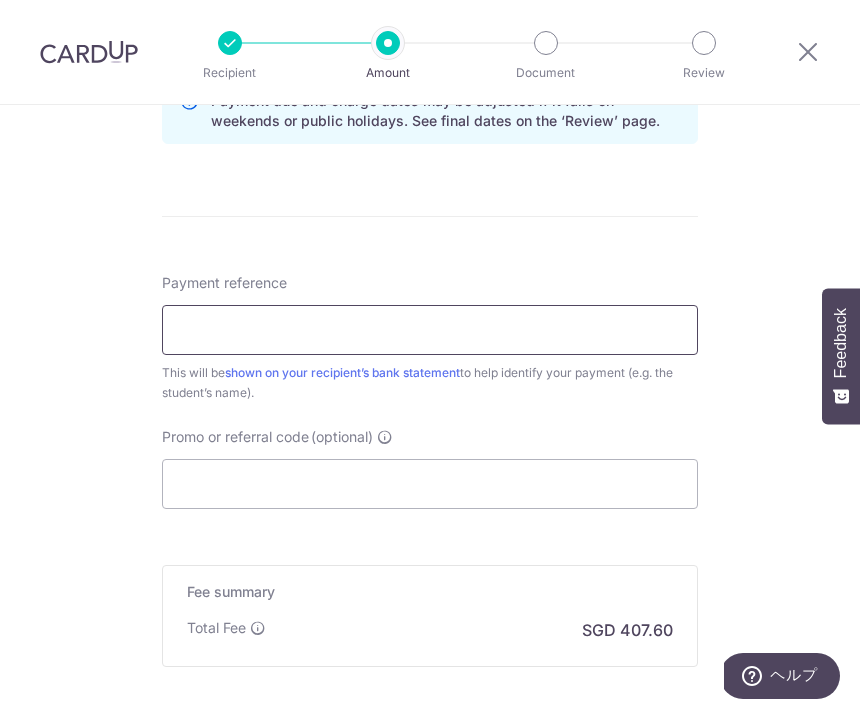 click on "Payment reference" at bounding box center [430, 330] 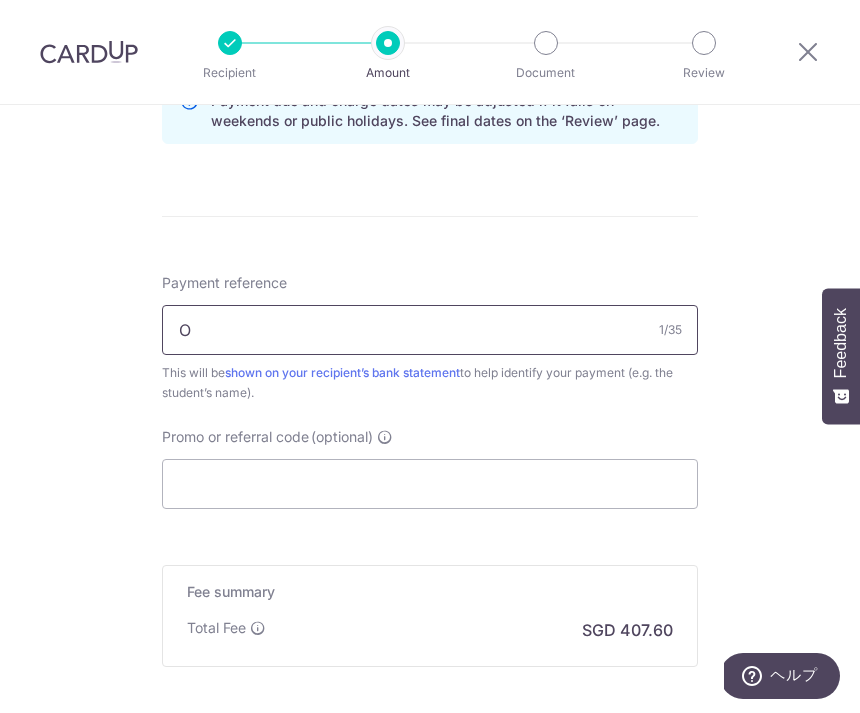 type 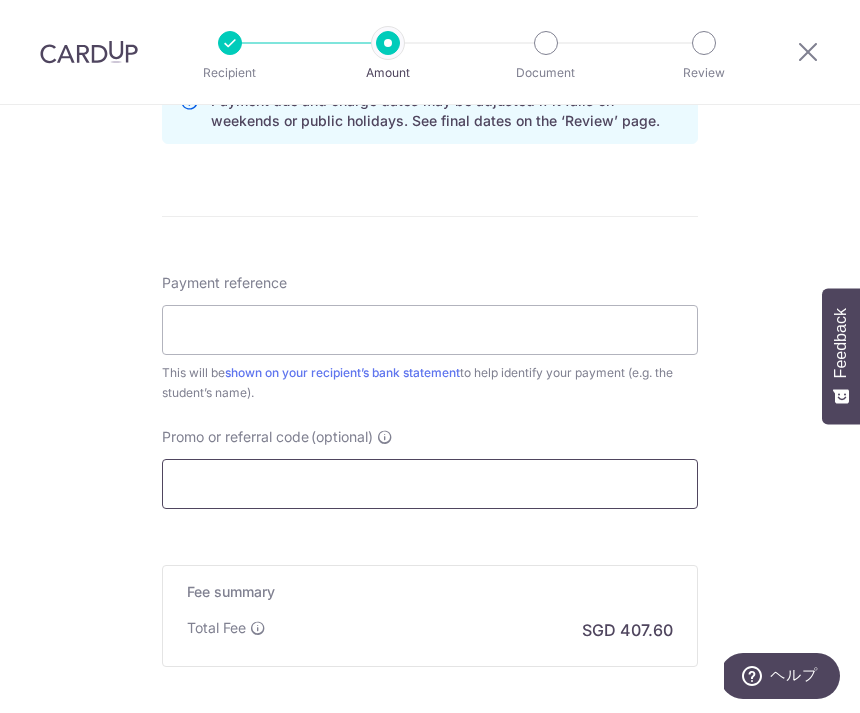 click on "Promo or referral code
(optional)" at bounding box center (430, 484) 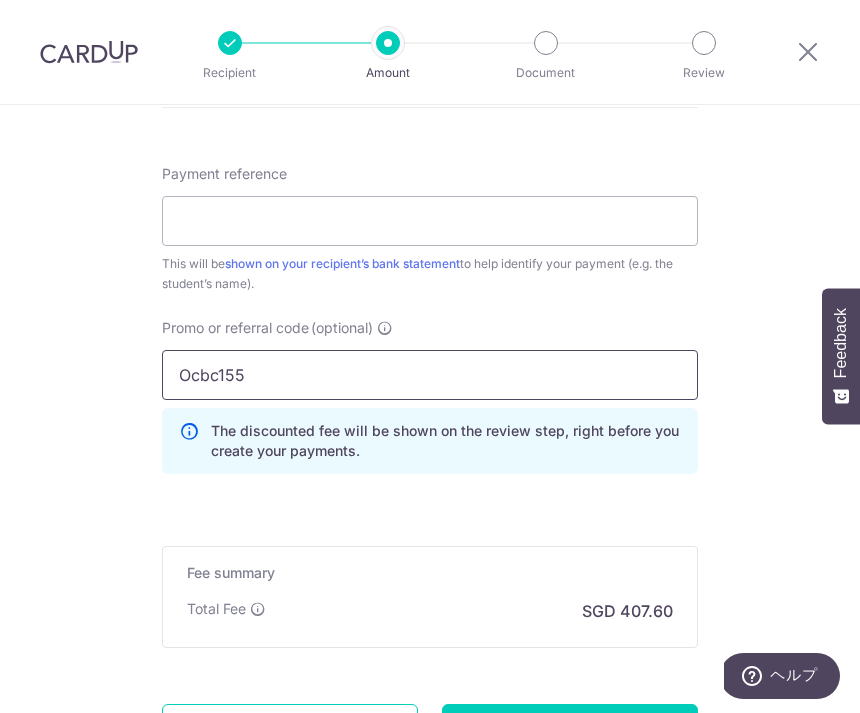 scroll, scrollTop: 1187, scrollLeft: 0, axis: vertical 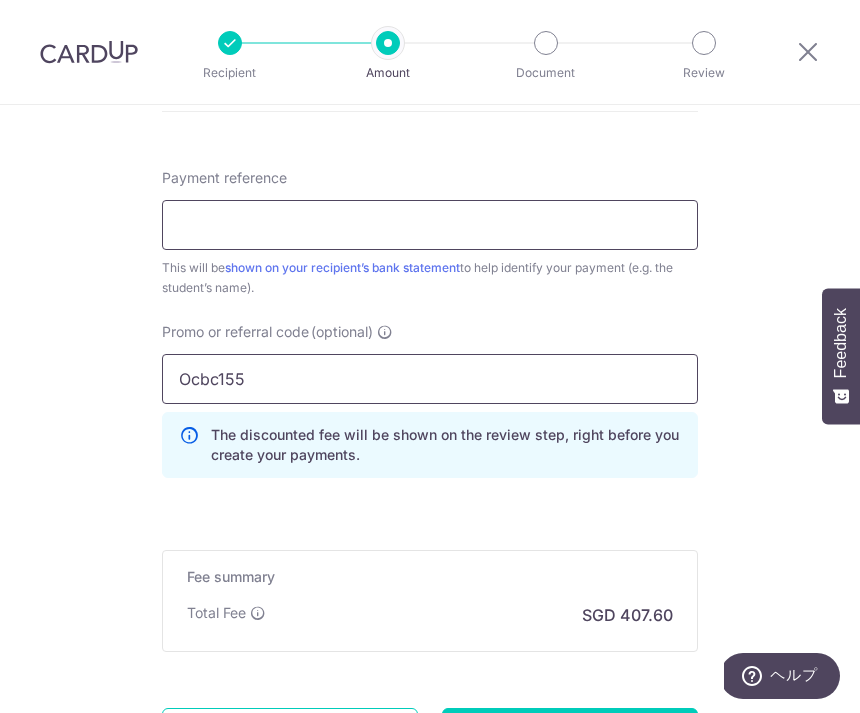 type on "Ocbc155" 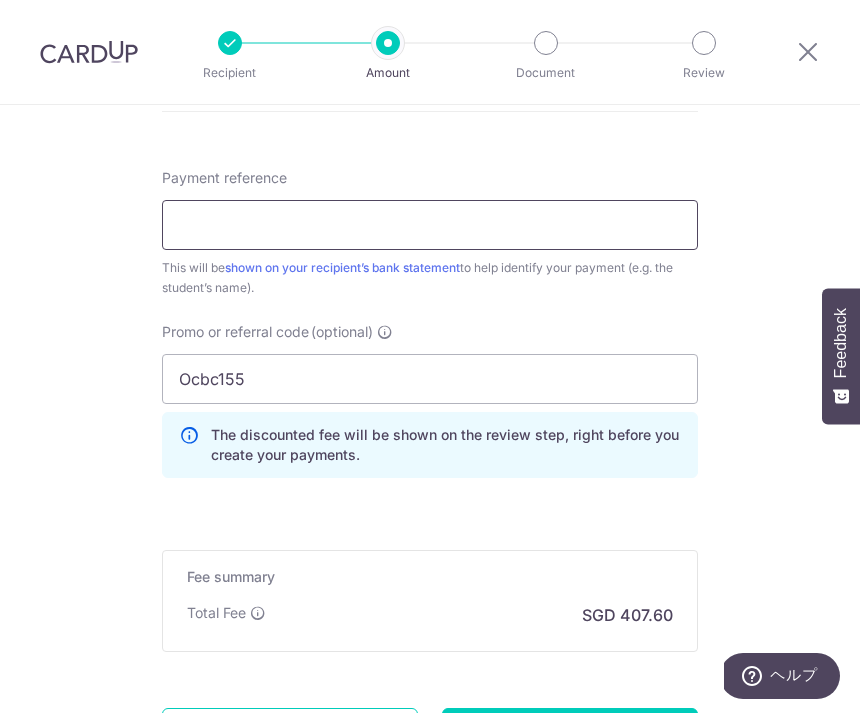 click on "Payment reference" at bounding box center (430, 225) 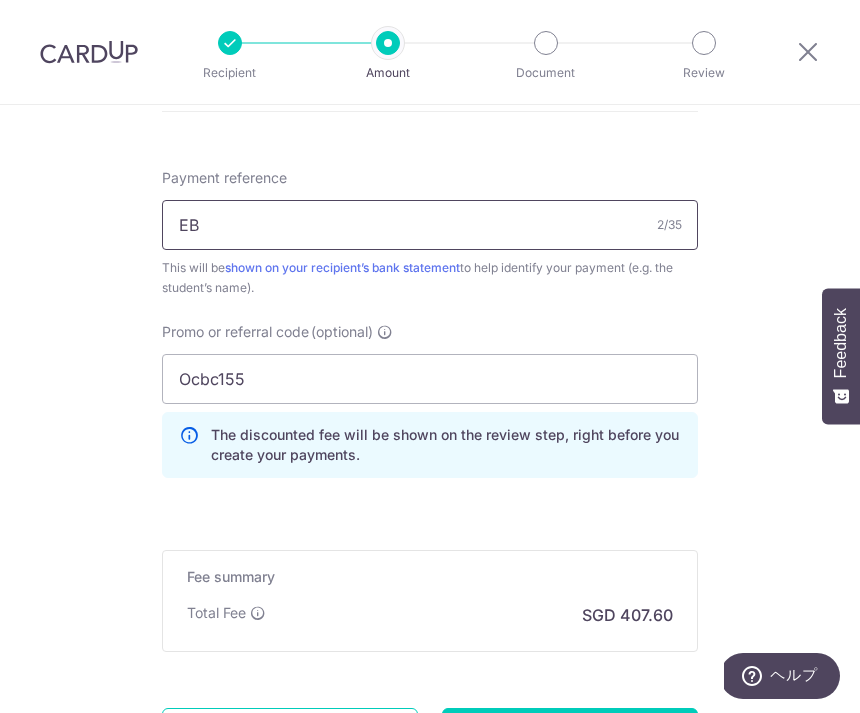 type on "E" 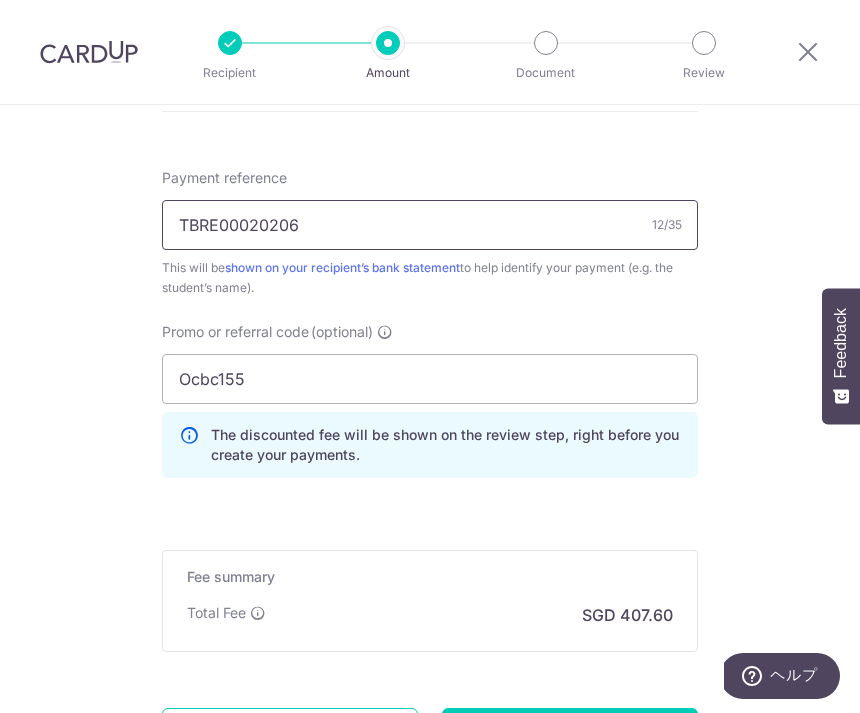 click on "TBRE00020206" at bounding box center [430, 225] 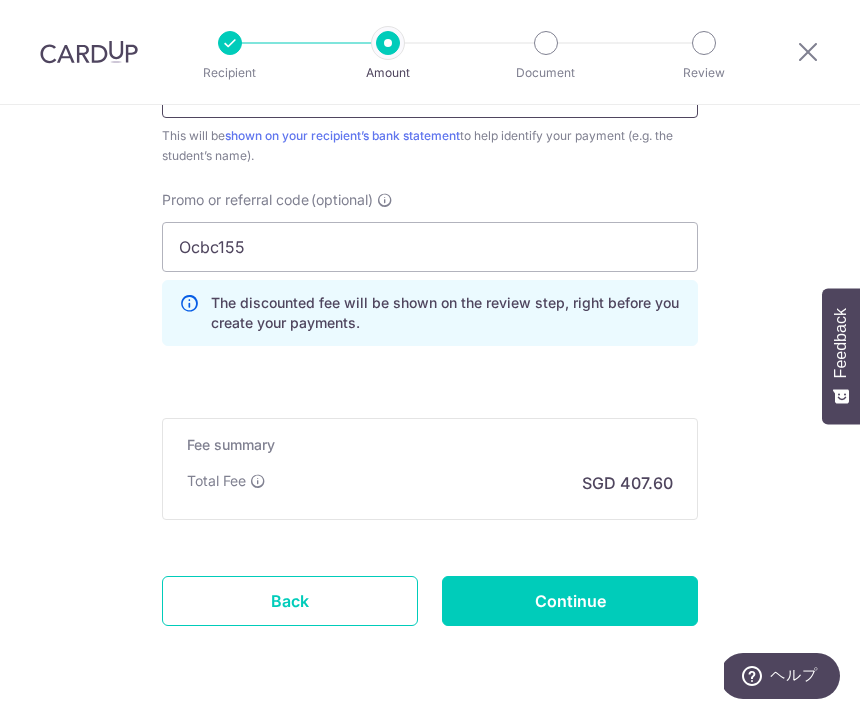 scroll, scrollTop: 1318, scrollLeft: 0, axis: vertical 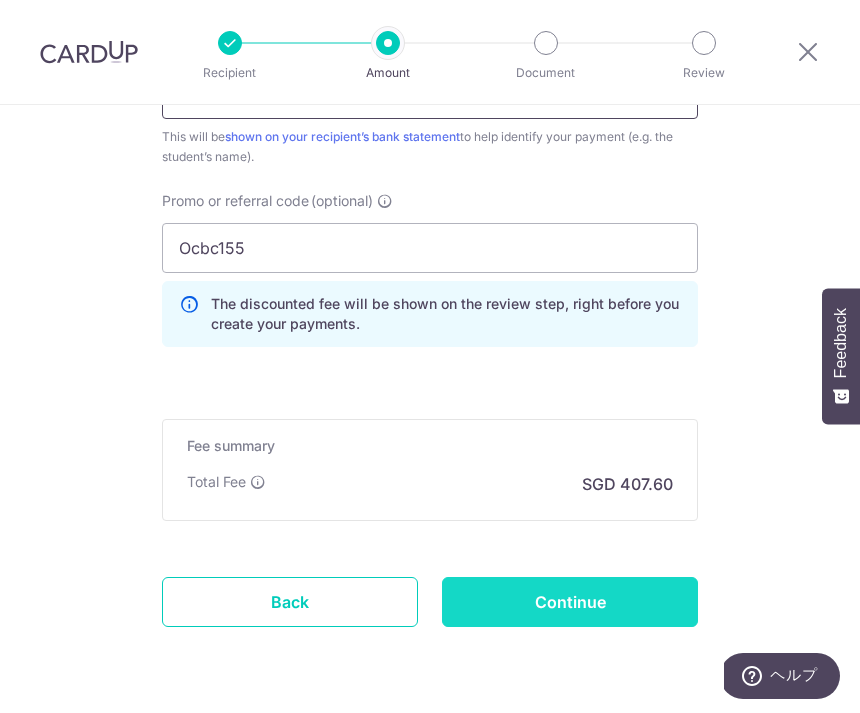 type on "EMMA_HIROSE_TBRE00020206" 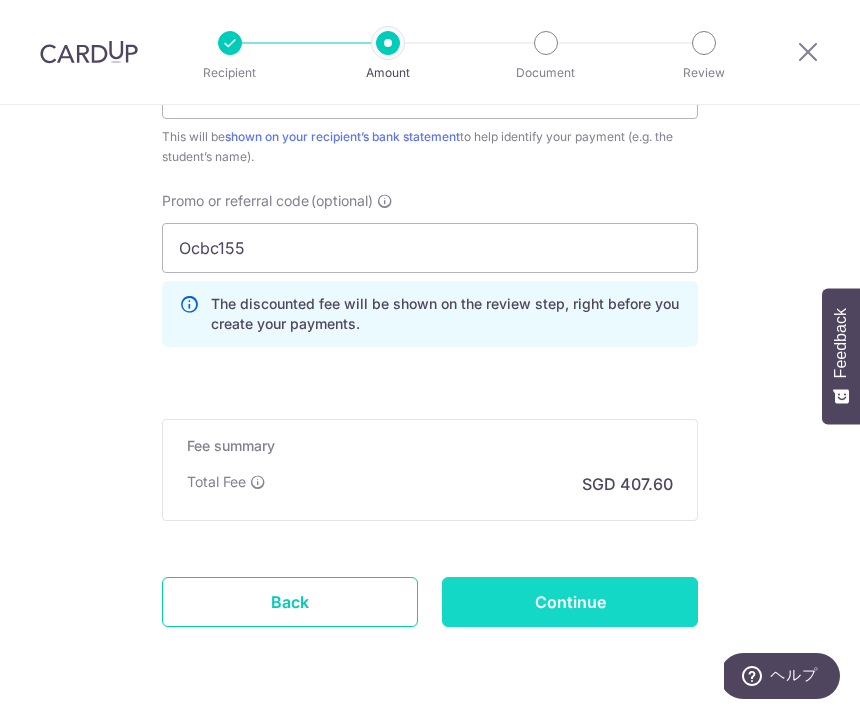 click on "Continue" at bounding box center (570, 602) 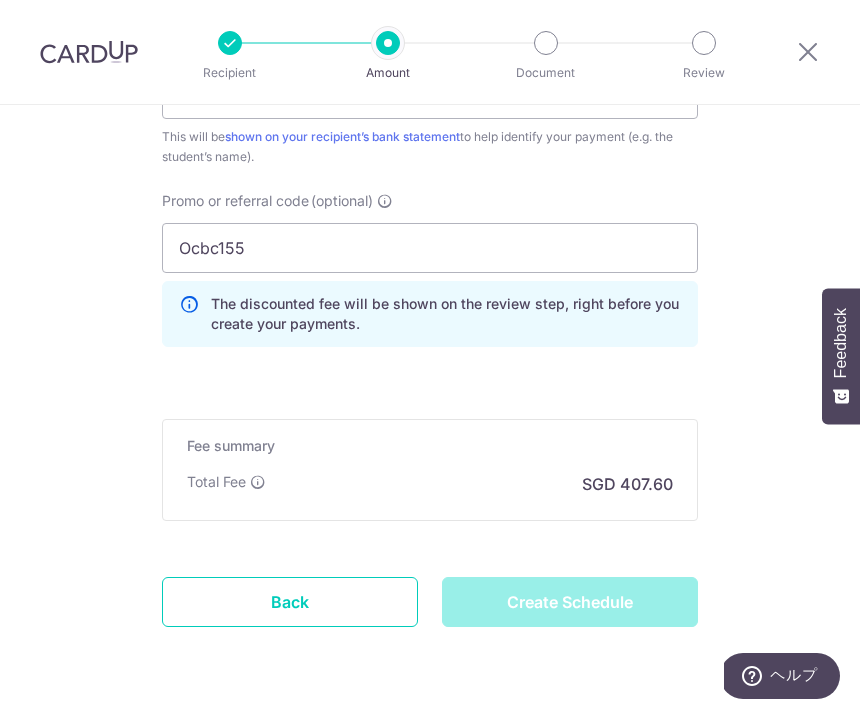 type on "Create Schedule" 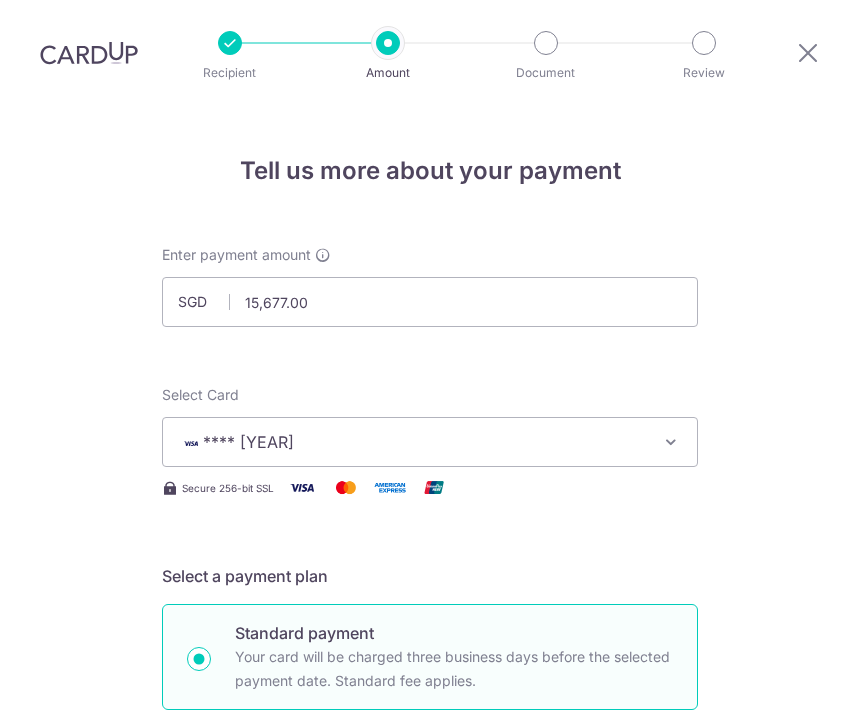 scroll, scrollTop: 64, scrollLeft: 0, axis: vertical 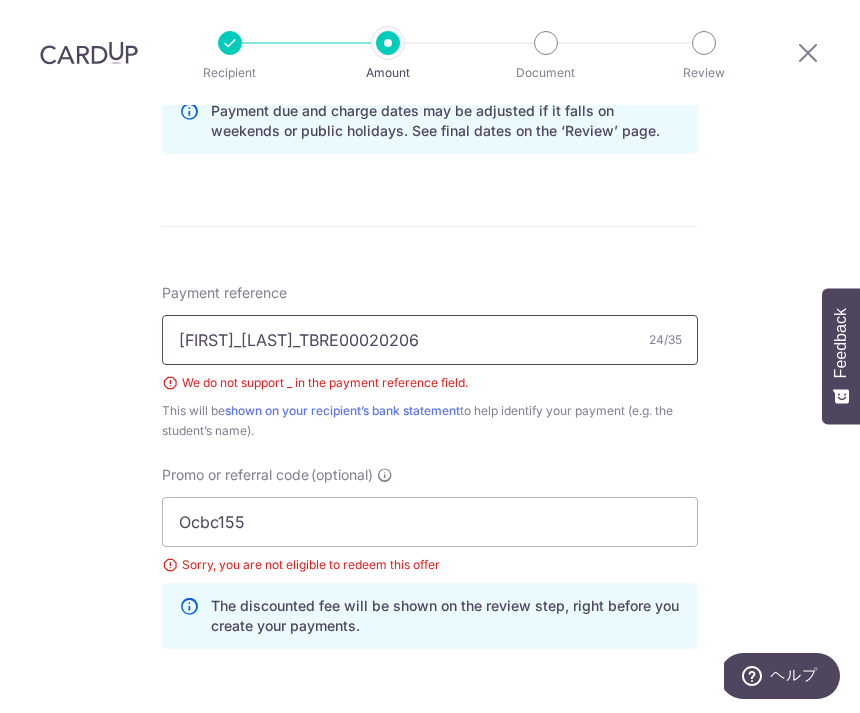 click on "[FIRST]_[LAST]_TBRE00020206" at bounding box center (430, 340) 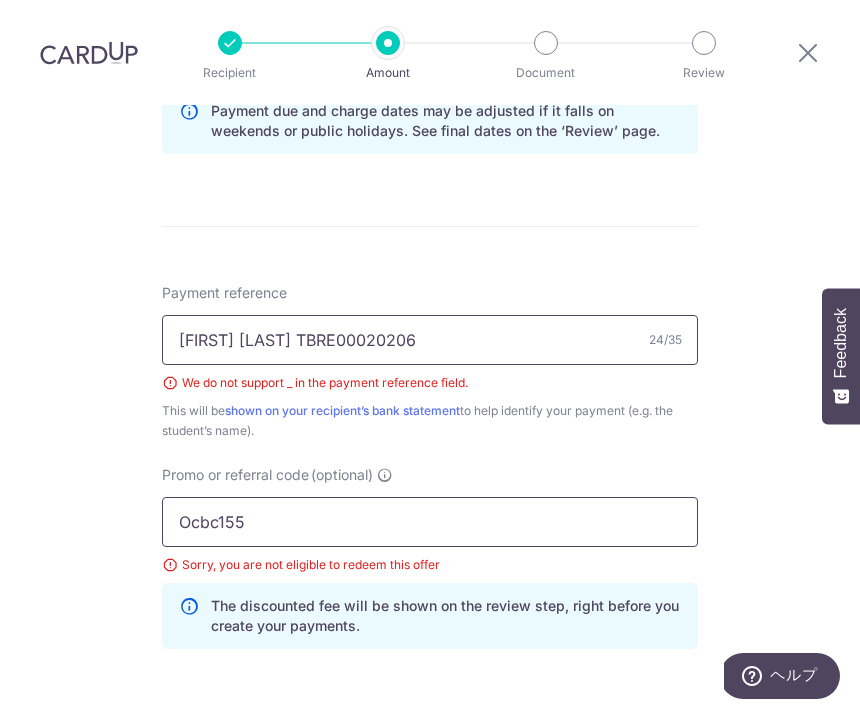 type on "[FIRST] [LAST] TBRE00020206" 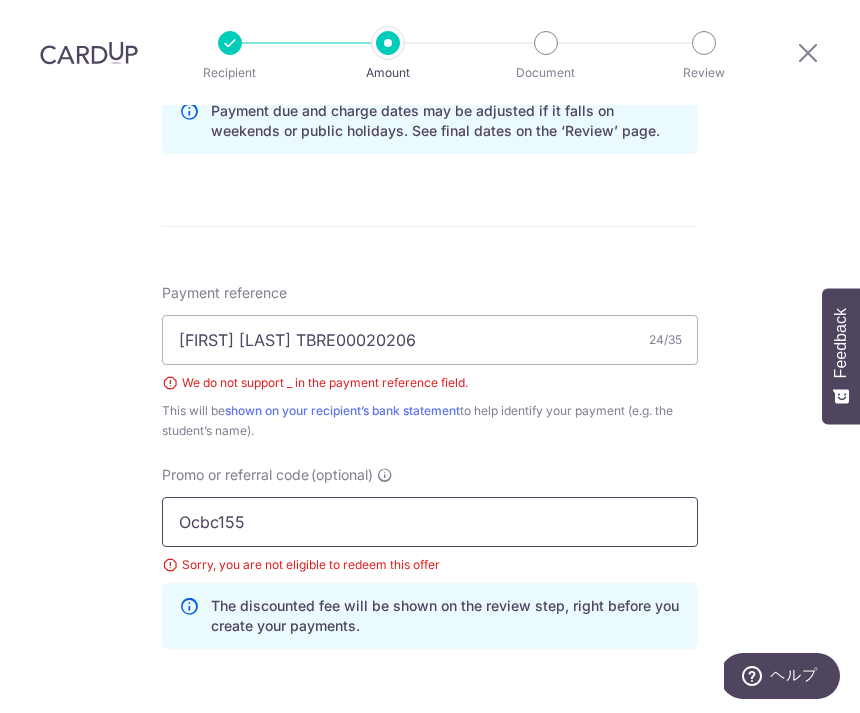 click on "Ocbc155" at bounding box center [430, 522] 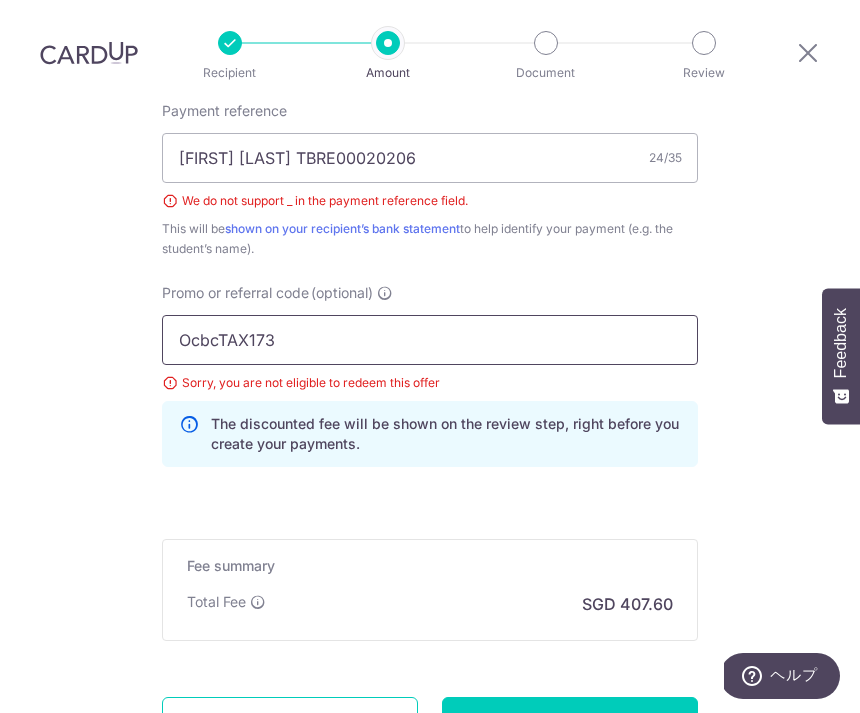 scroll, scrollTop: 1256, scrollLeft: 0, axis: vertical 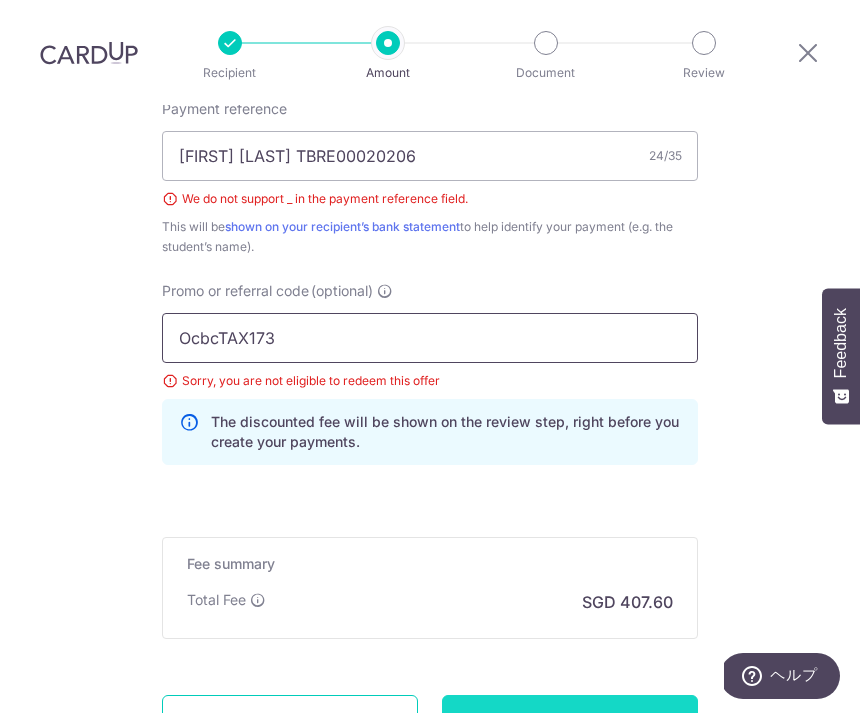 type on "OcbcTAX173" 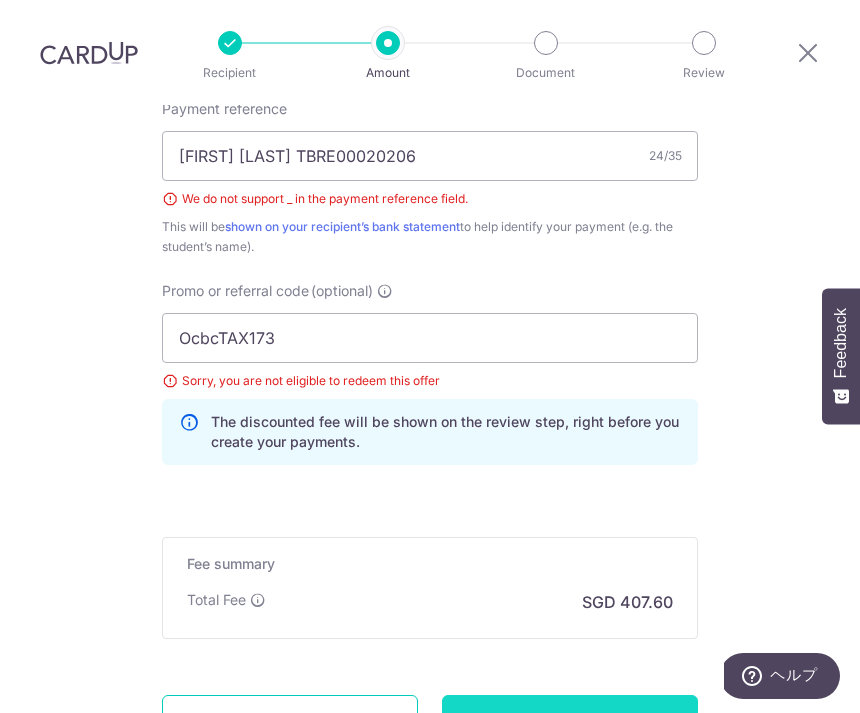 click on "Continue" at bounding box center (570, 720) 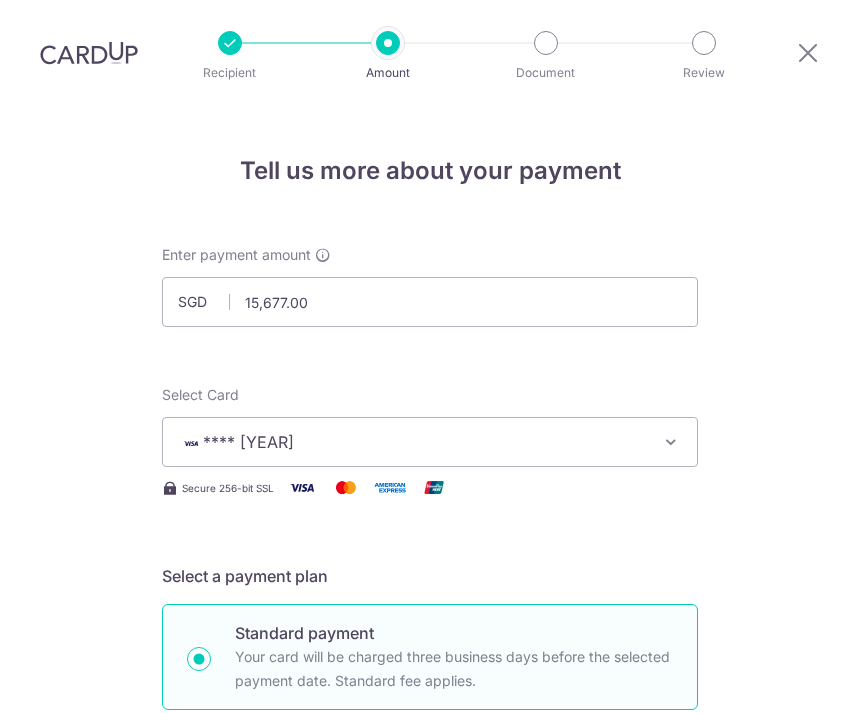 scroll, scrollTop: 64, scrollLeft: 0, axis: vertical 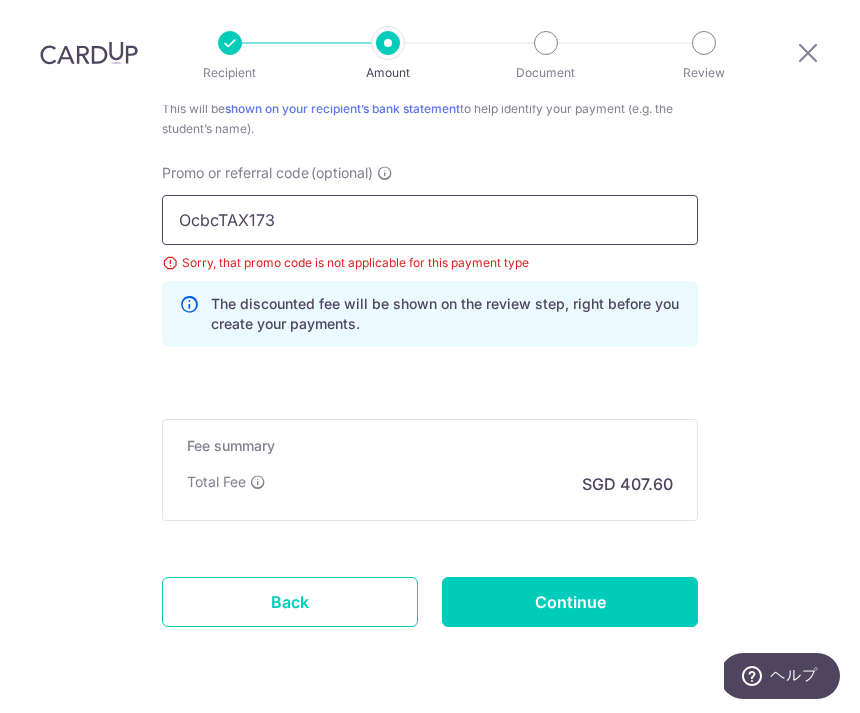 click on "OcbcTAX173" at bounding box center (430, 220) 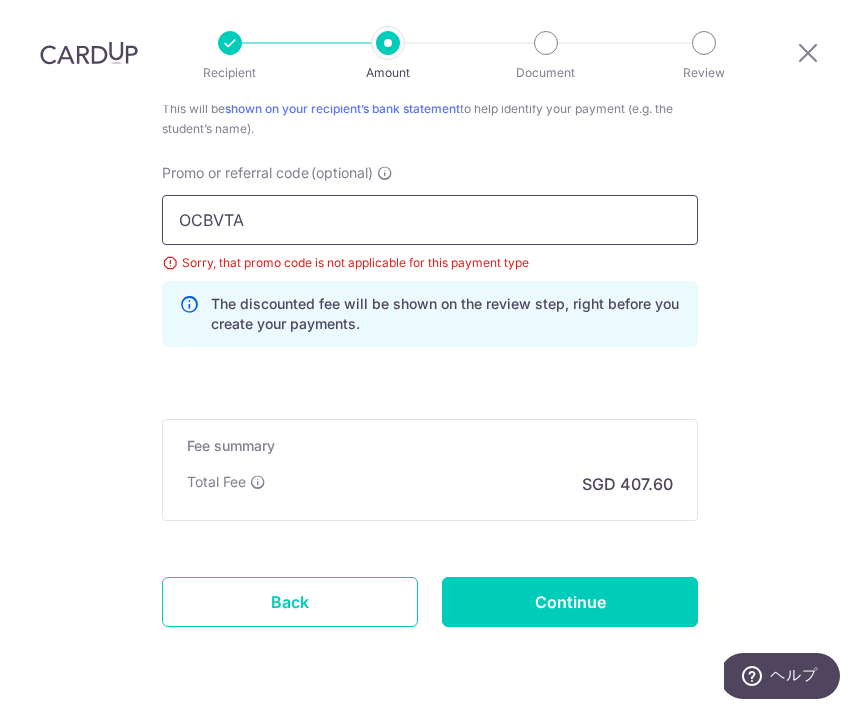 type on "OCBVTAX" 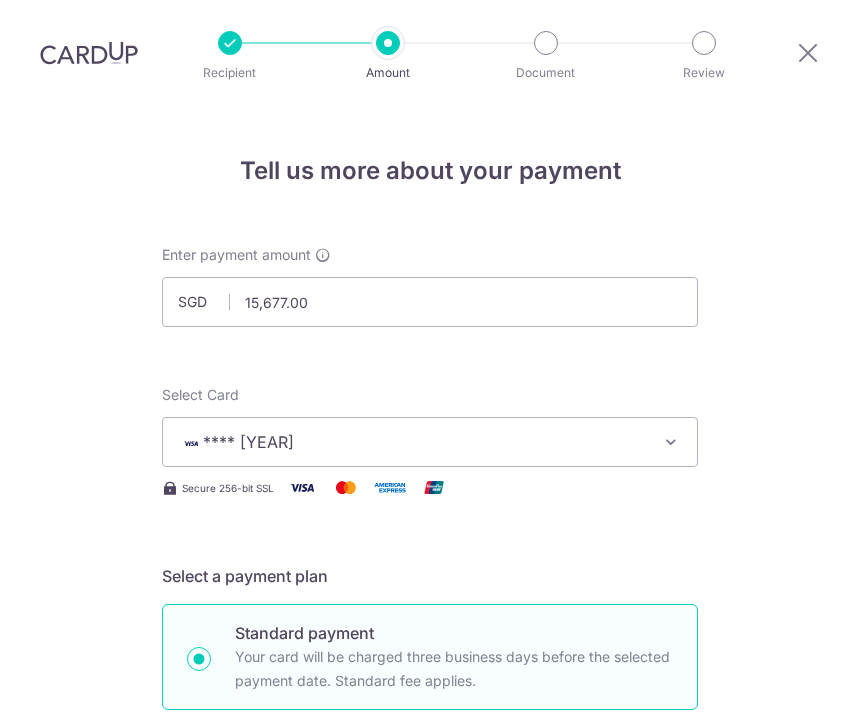 scroll, scrollTop: 64, scrollLeft: 0, axis: vertical 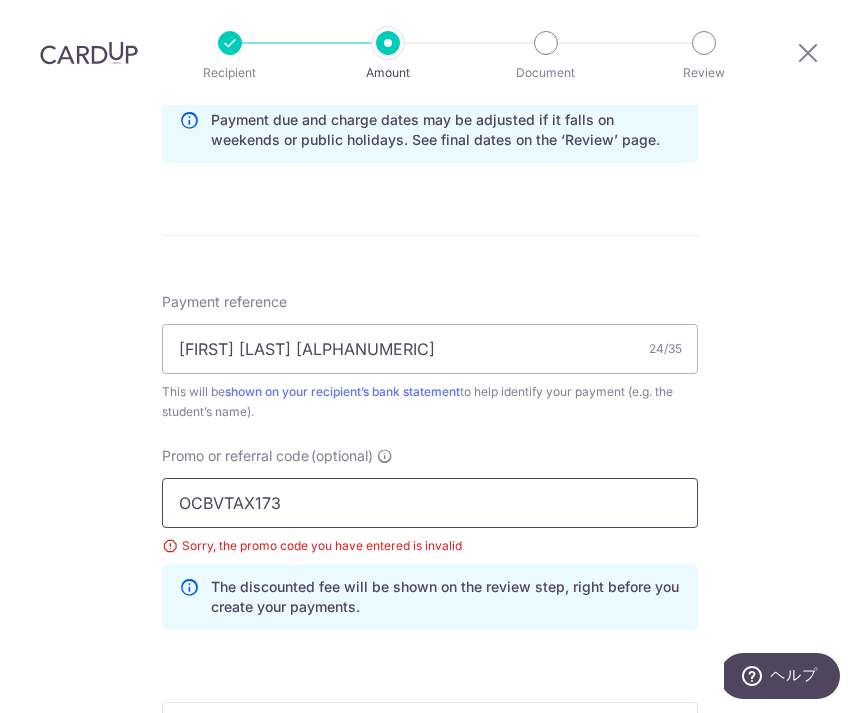 click on "OCBVTAX173" at bounding box center (430, 503) 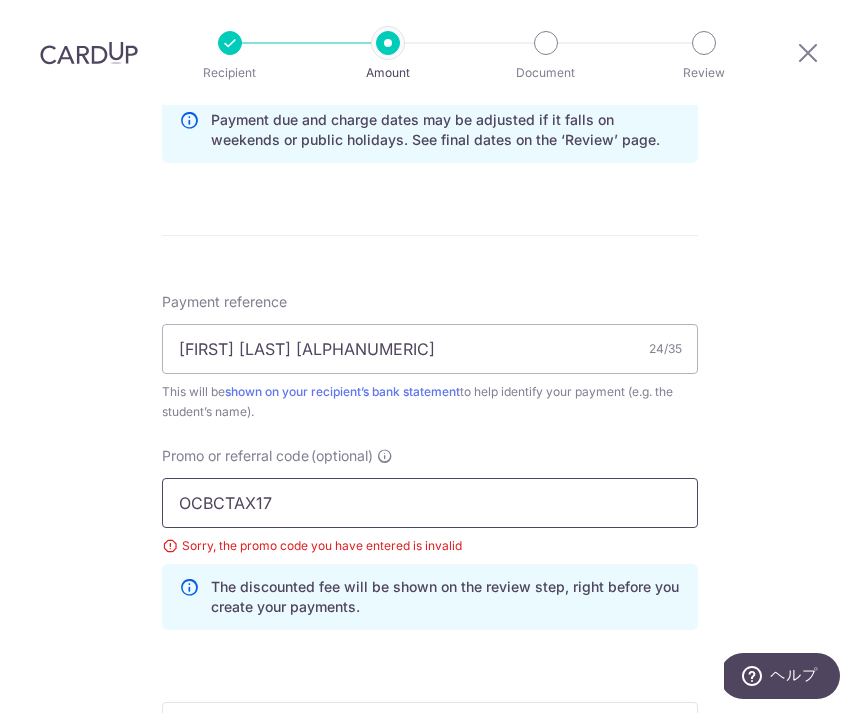type on "OCBCTAX173" 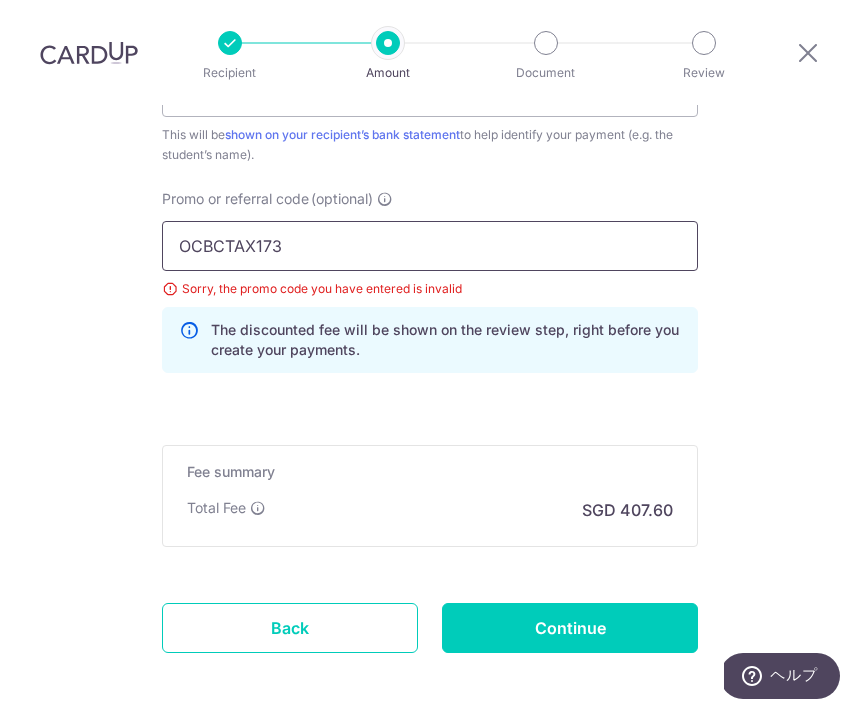 scroll, scrollTop: 1326, scrollLeft: 0, axis: vertical 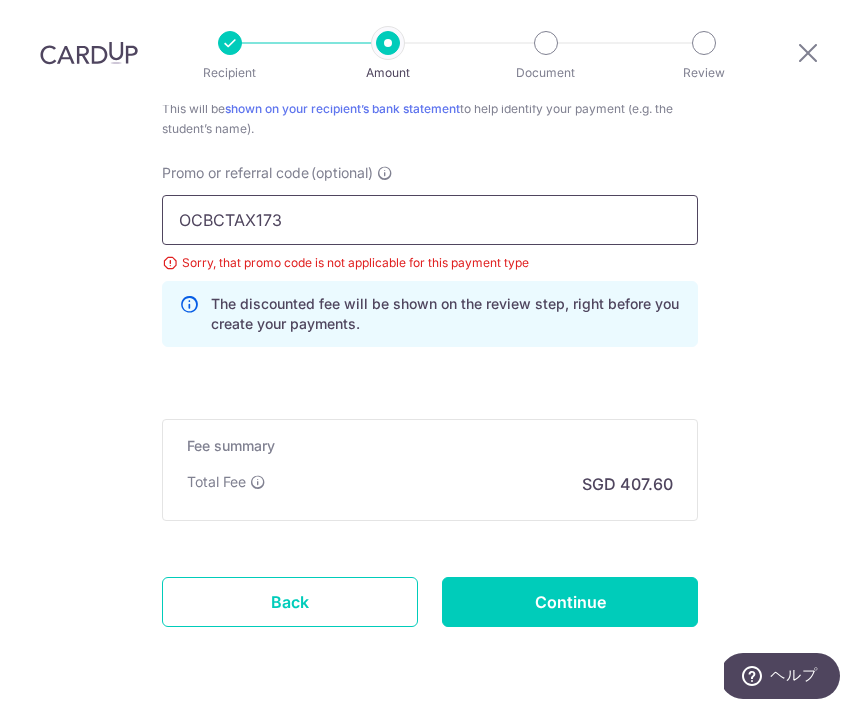click on "OCBCTAX173" at bounding box center (430, 220) 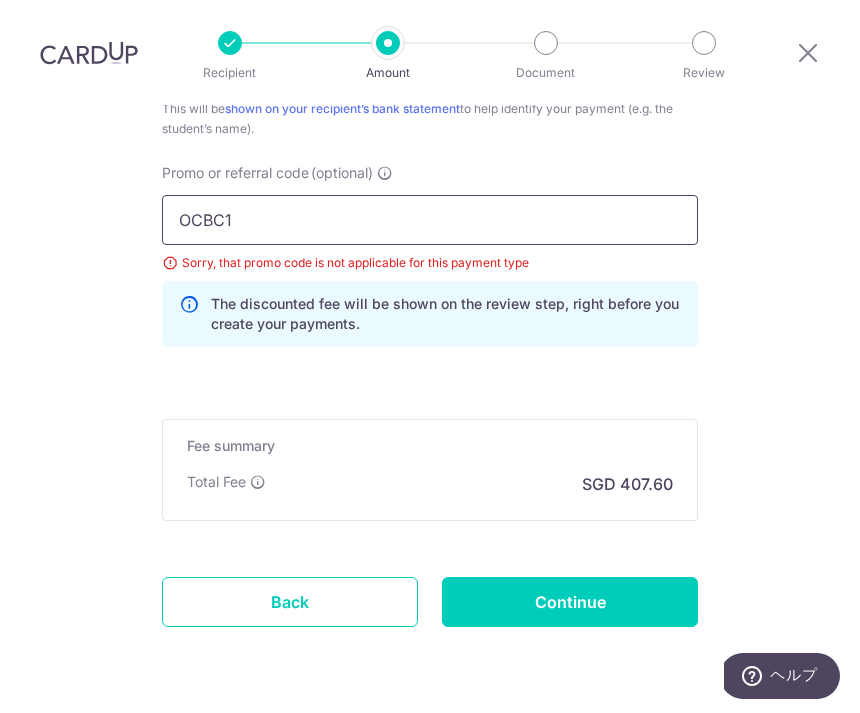 type on "OCBC18" 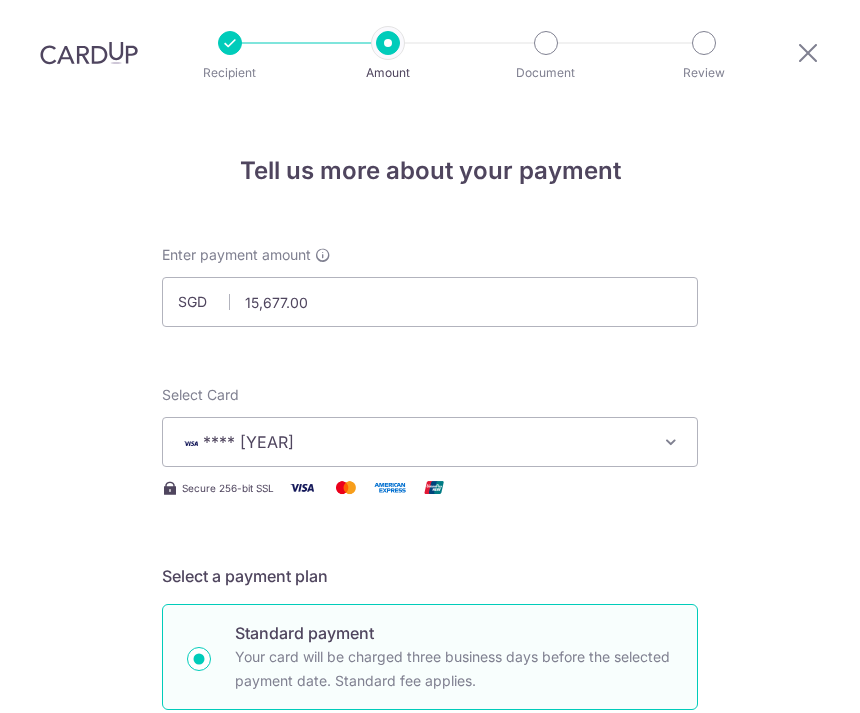 scroll, scrollTop: 64, scrollLeft: 0, axis: vertical 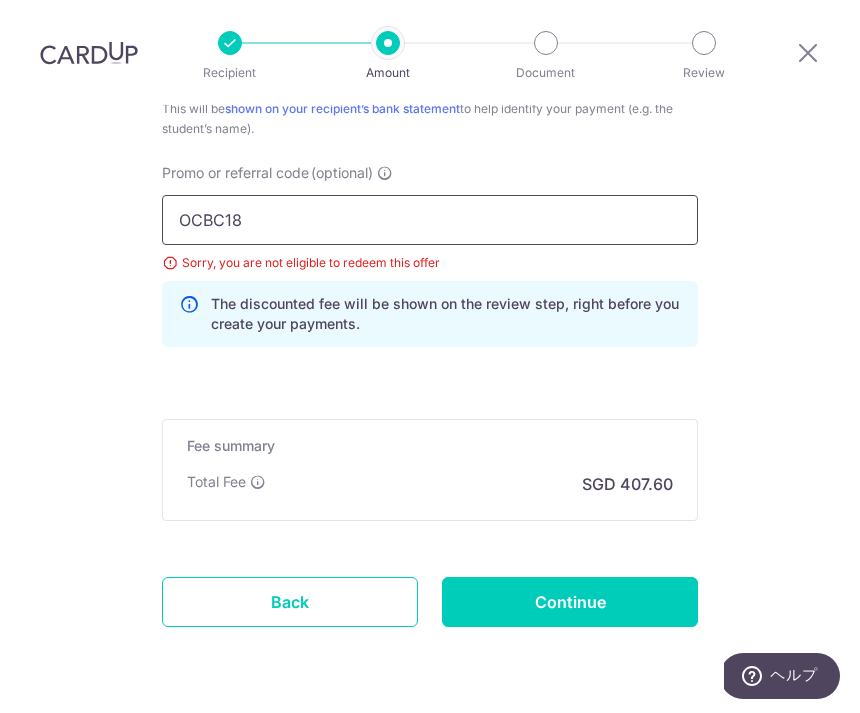 click on "OCBC18" at bounding box center (430, 220) 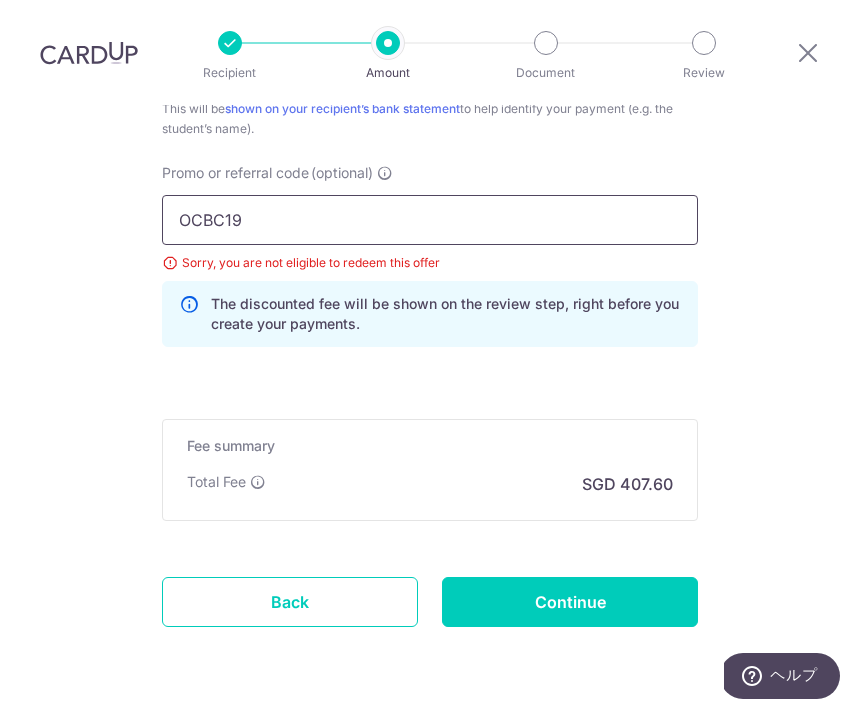 type on "OCBC195" 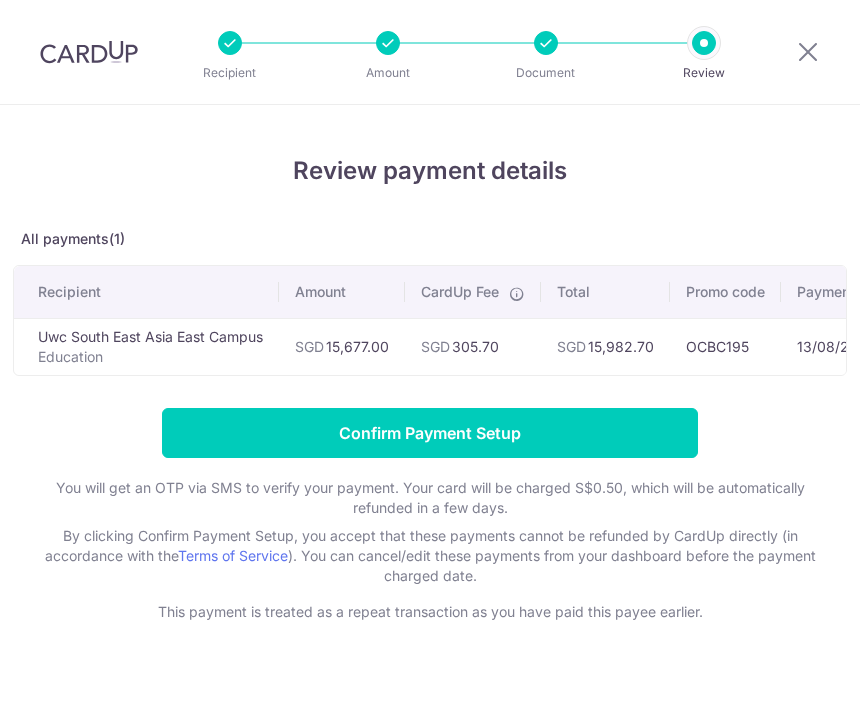 scroll, scrollTop: 0, scrollLeft: 0, axis: both 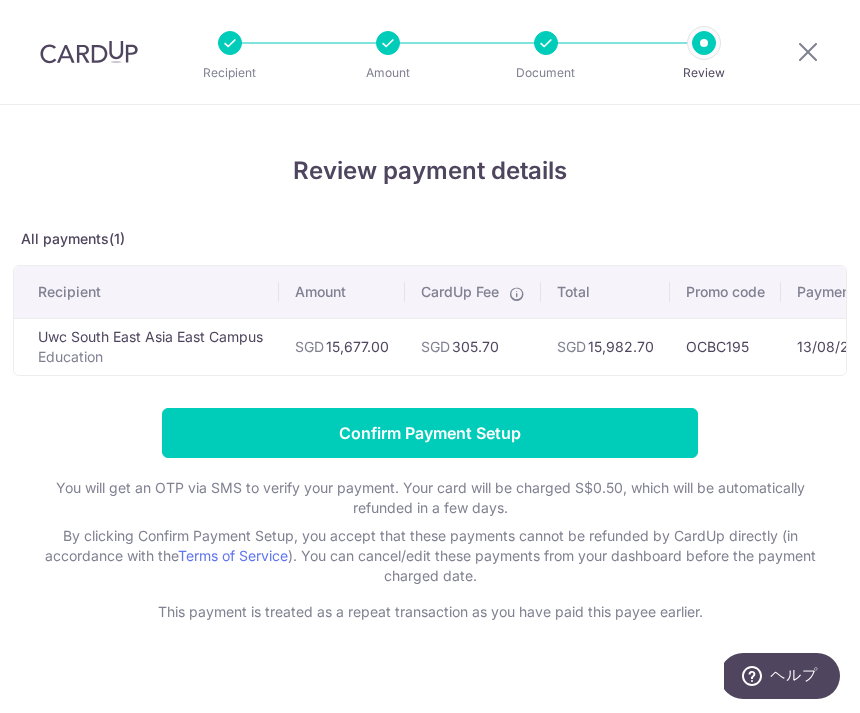 click on "Education" at bounding box center [150, 357] 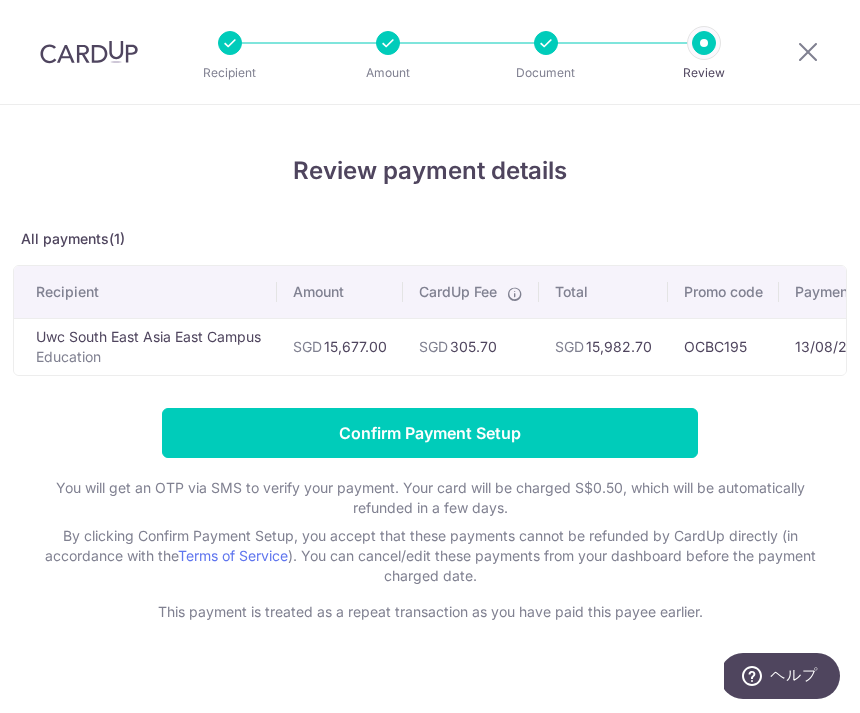 click on "Review payment details
All payments(1)
Recipient
Amount
CardUp Fee
Total
Promo code
Payment Charged
Payment Due
Card
Uwc South East Asia East Campus
Education
SGD   15,677.00
SGD   305.70
SGD" at bounding box center (430, 422) 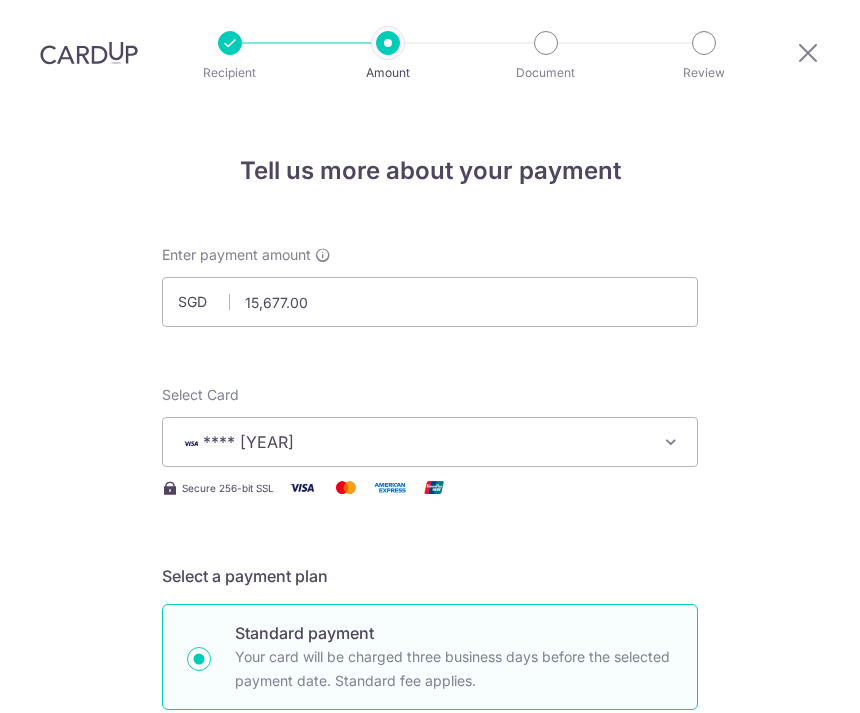 scroll, scrollTop: 64, scrollLeft: 0, axis: vertical 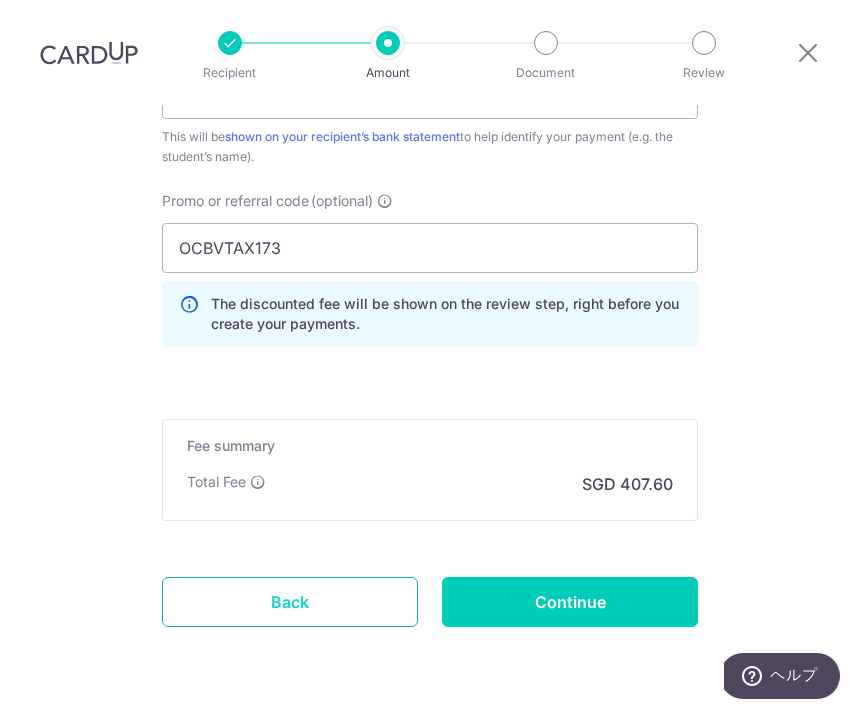 click on "Back" at bounding box center [290, 602] 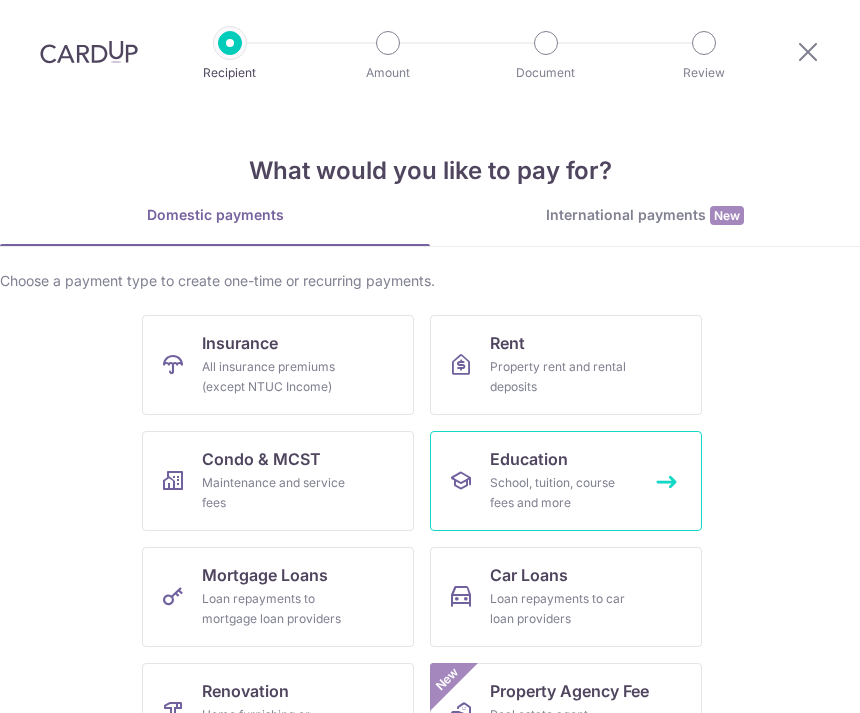 click on "School, tuition, course fees and more" at bounding box center [562, 493] 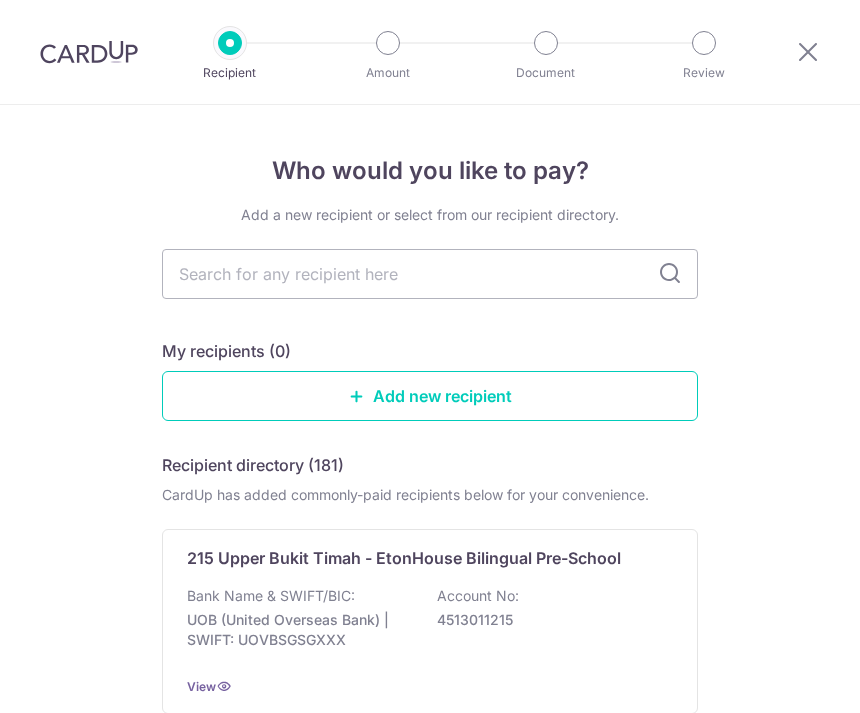 scroll, scrollTop: 0, scrollLeft: 0, axis: both 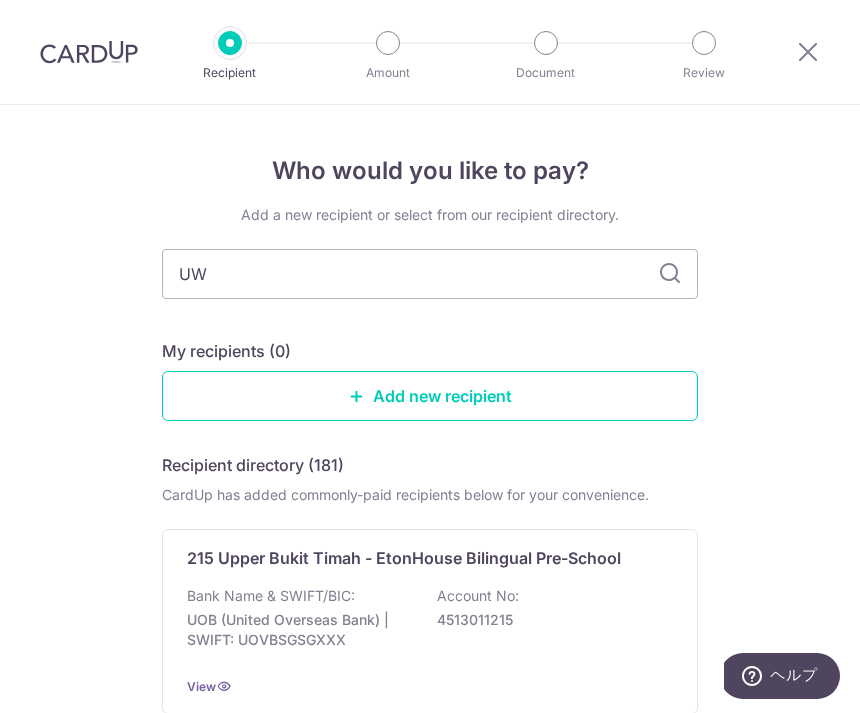 type on "UWC" 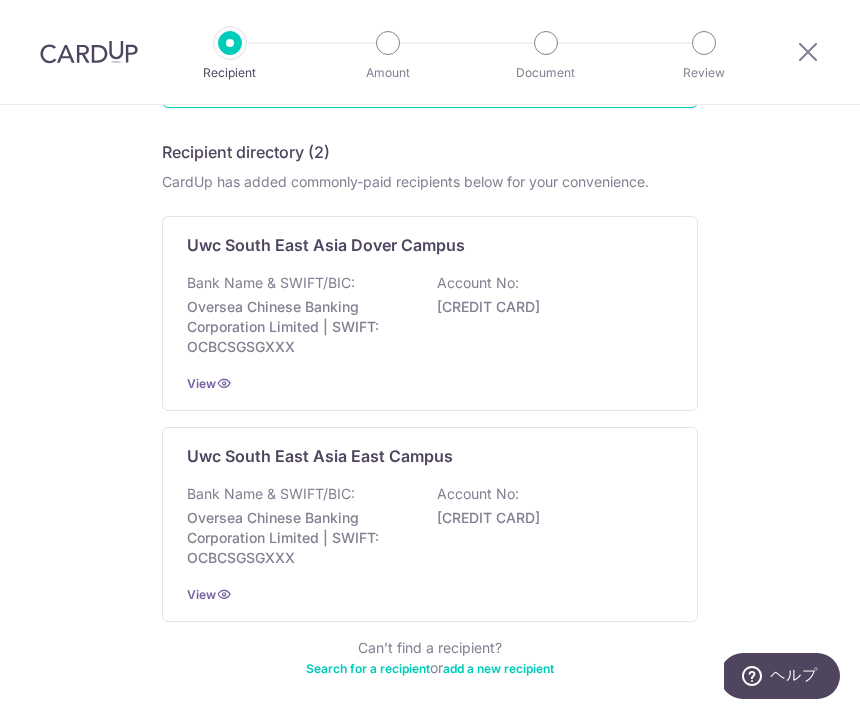 scroll, scrollTop: 316, scrollLeft: 0, axis: vertical 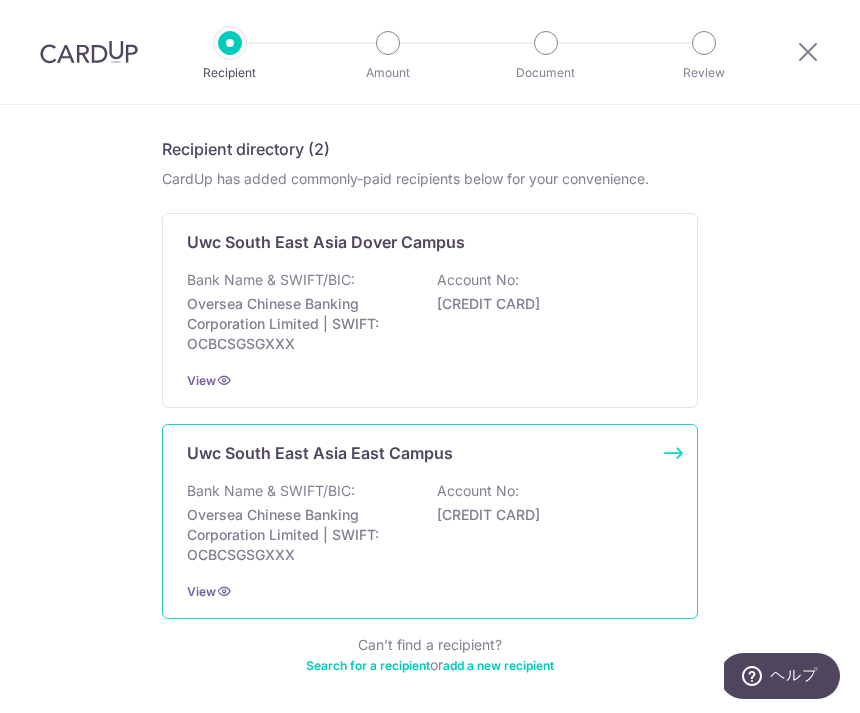 click on "Oversea Chinese Banking Corporation Limited | SWIFT: OCBCSGSGXXX" at bounding box center (299, 535) 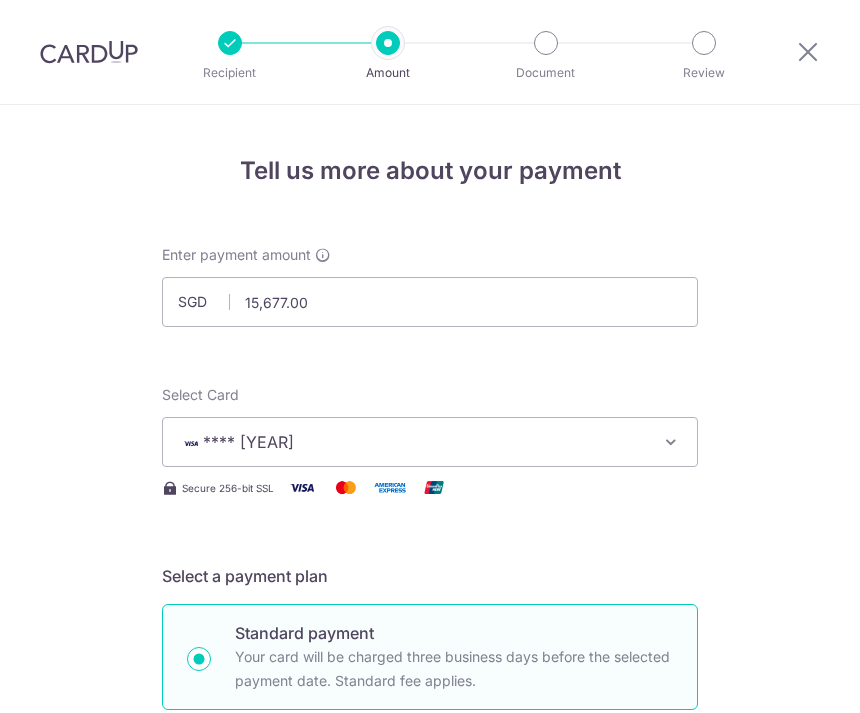 scroll, scrollTop: 0, scrollLeft: 0, axis: both 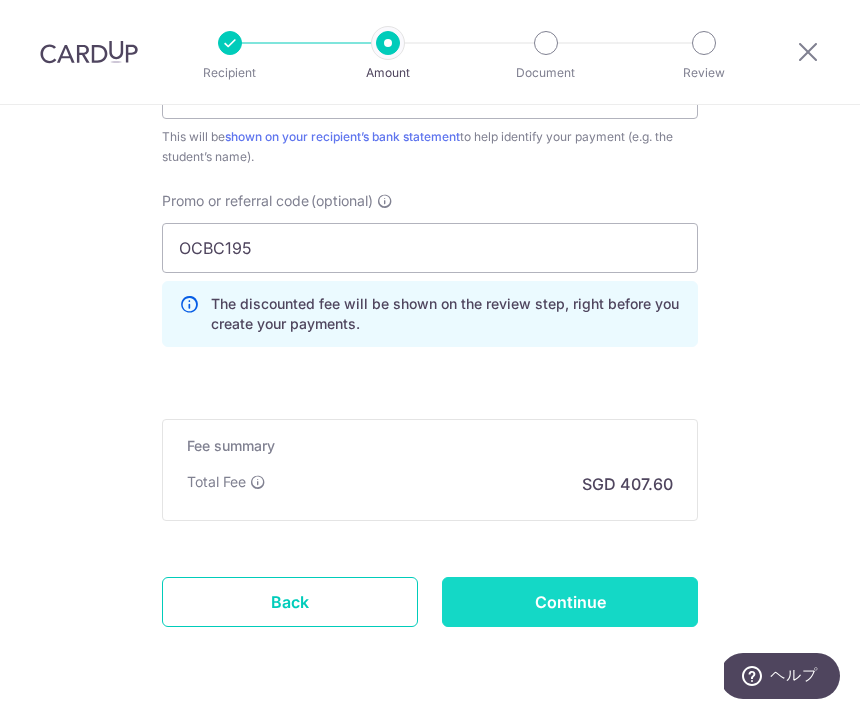 click on "Continue" at bounding box center [570, 602] 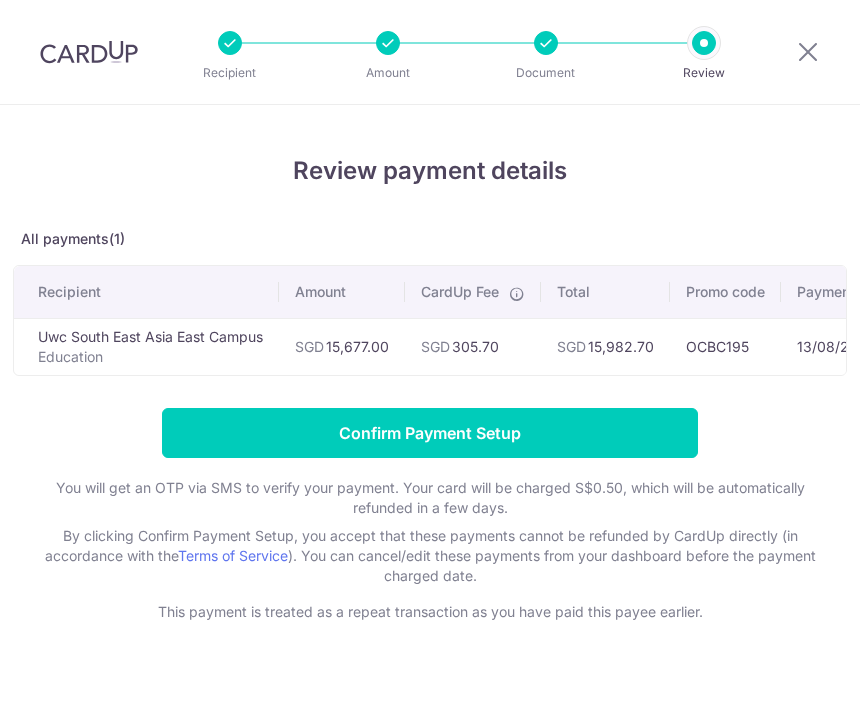 scroll, scrollTop: 0, scrollLeft: 0, axis: both 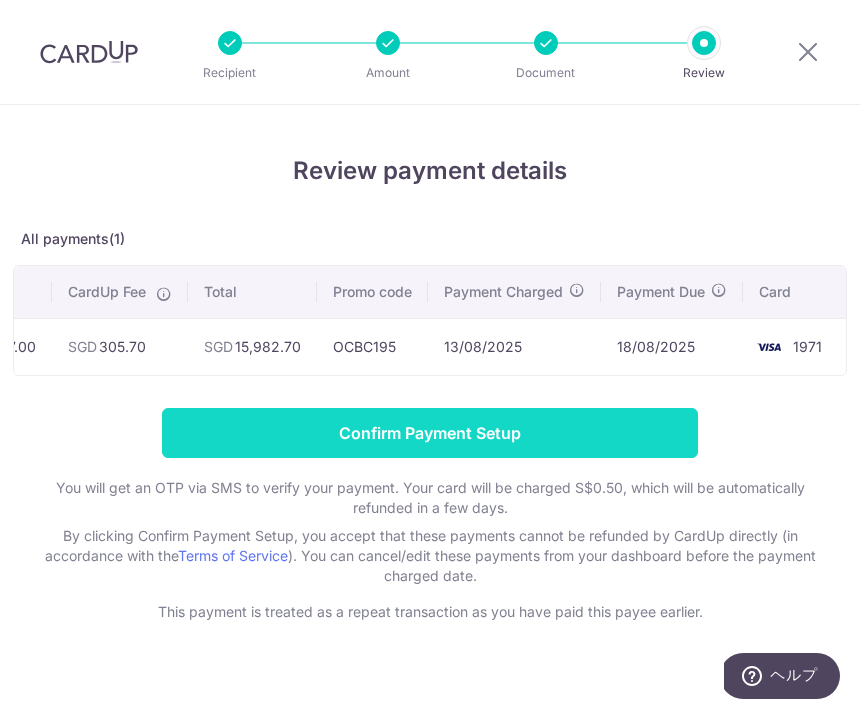 click on "Confirm Payment Setup" at bounding box center [430, 433] 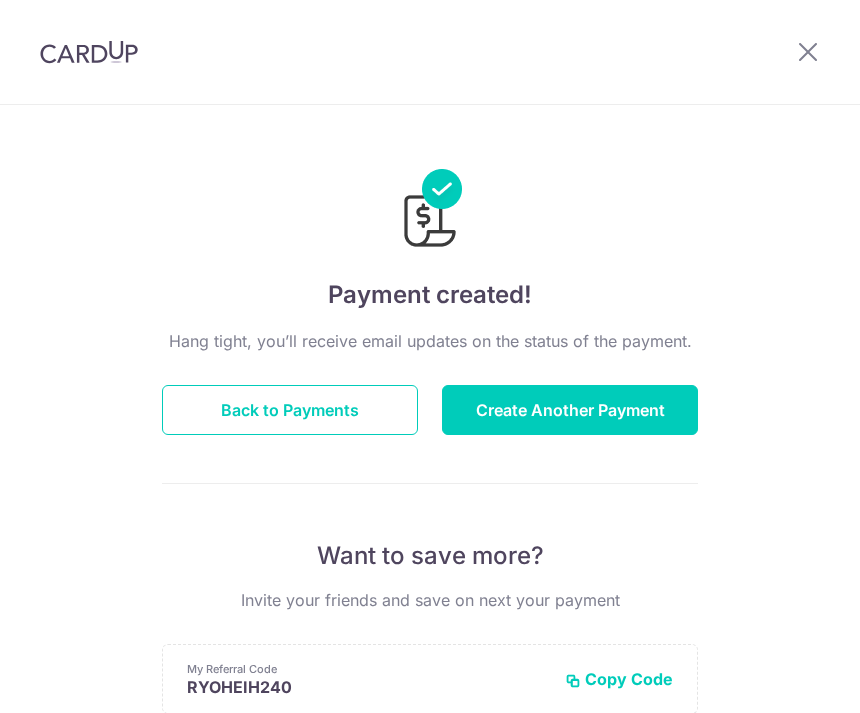 scroll, scrollTop: 0, scrollLeft: 0, axis: both 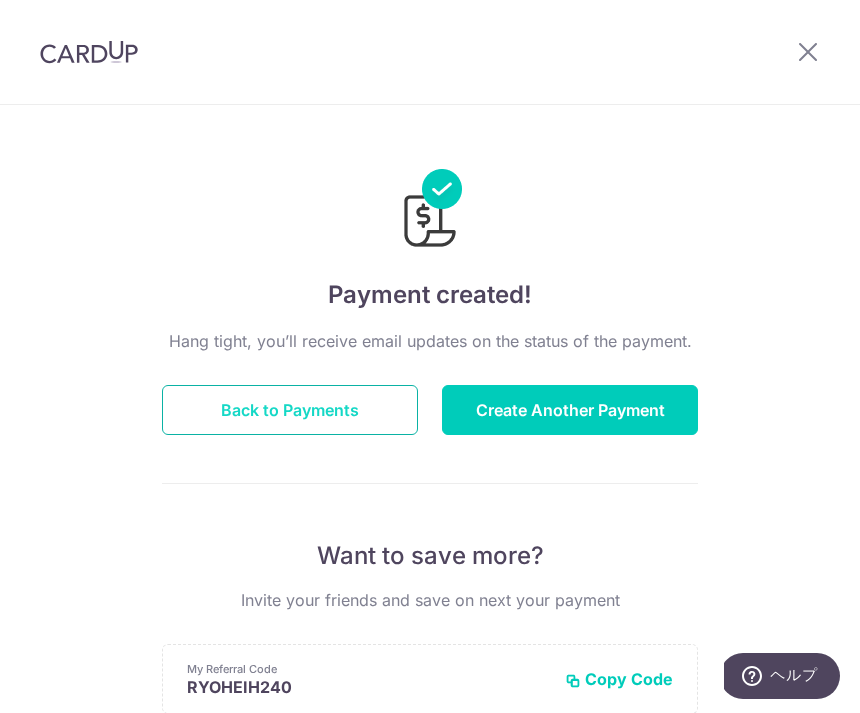 click on "Back to Payments" at bounding box center [290, 410] 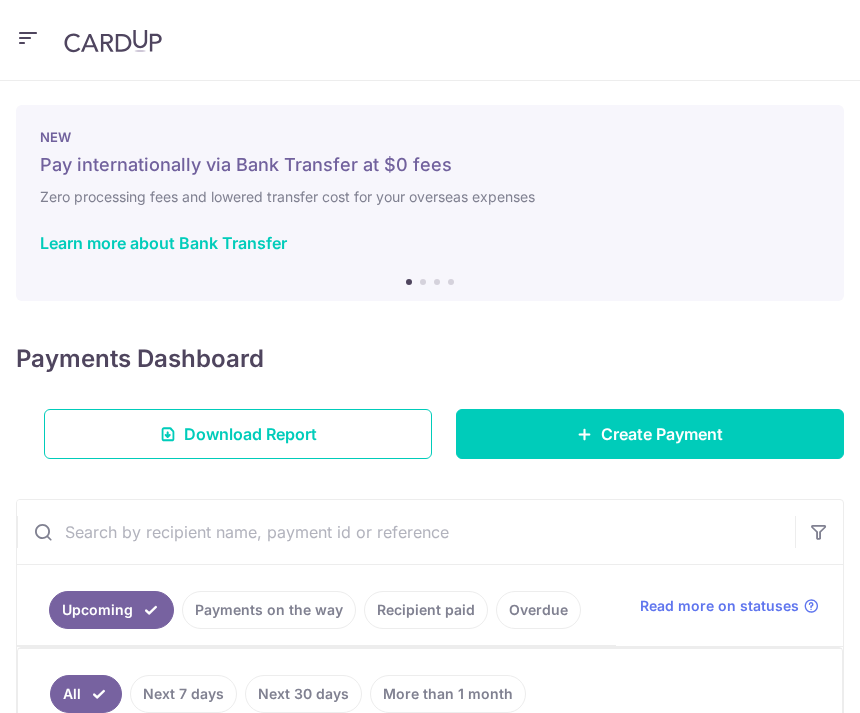 scroll, scrollTop: 0, scrollLeft: 0, axis: both 